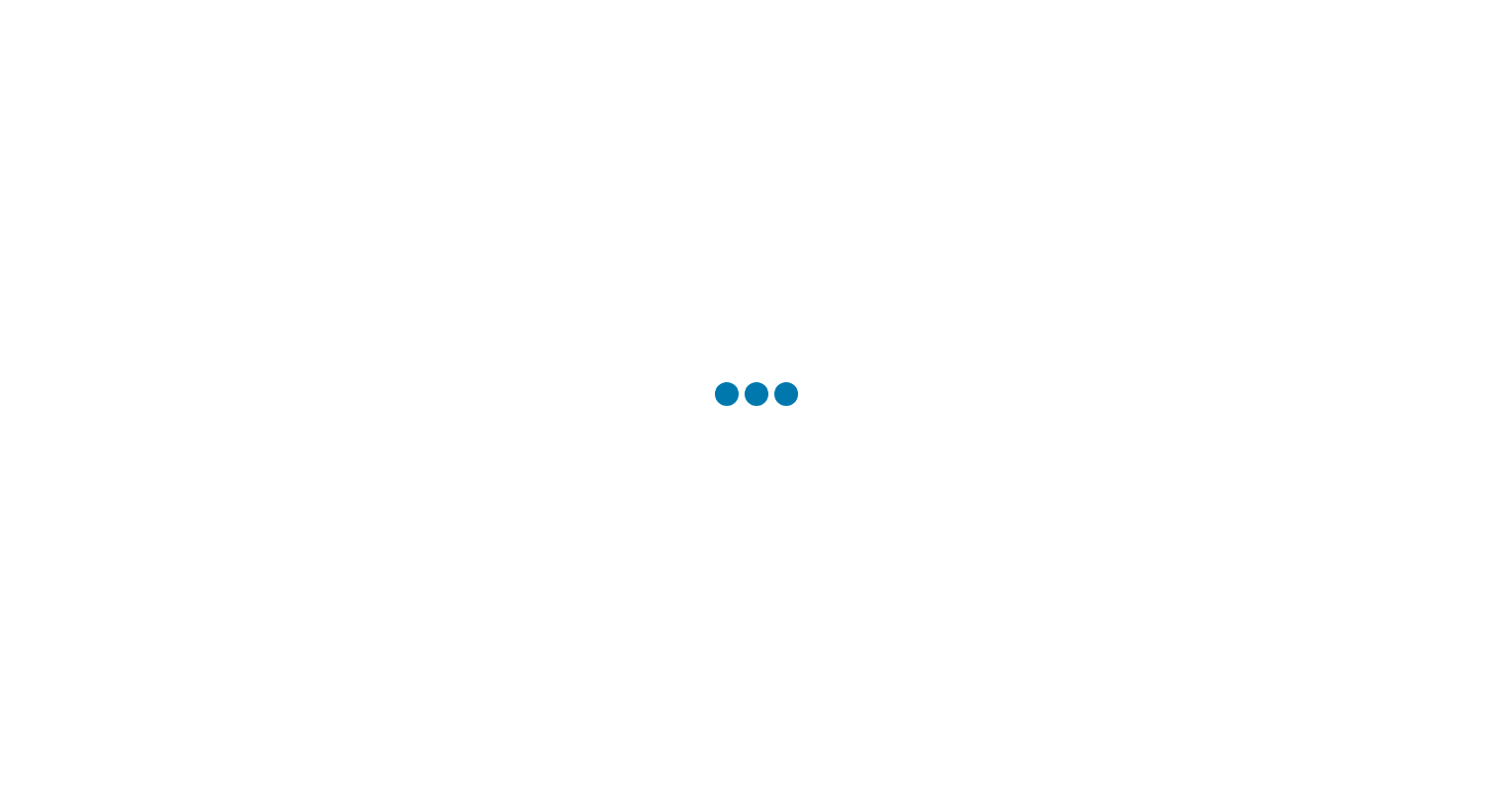 scroll, scrollTop: 0, scrollLeft: 0, axis: both 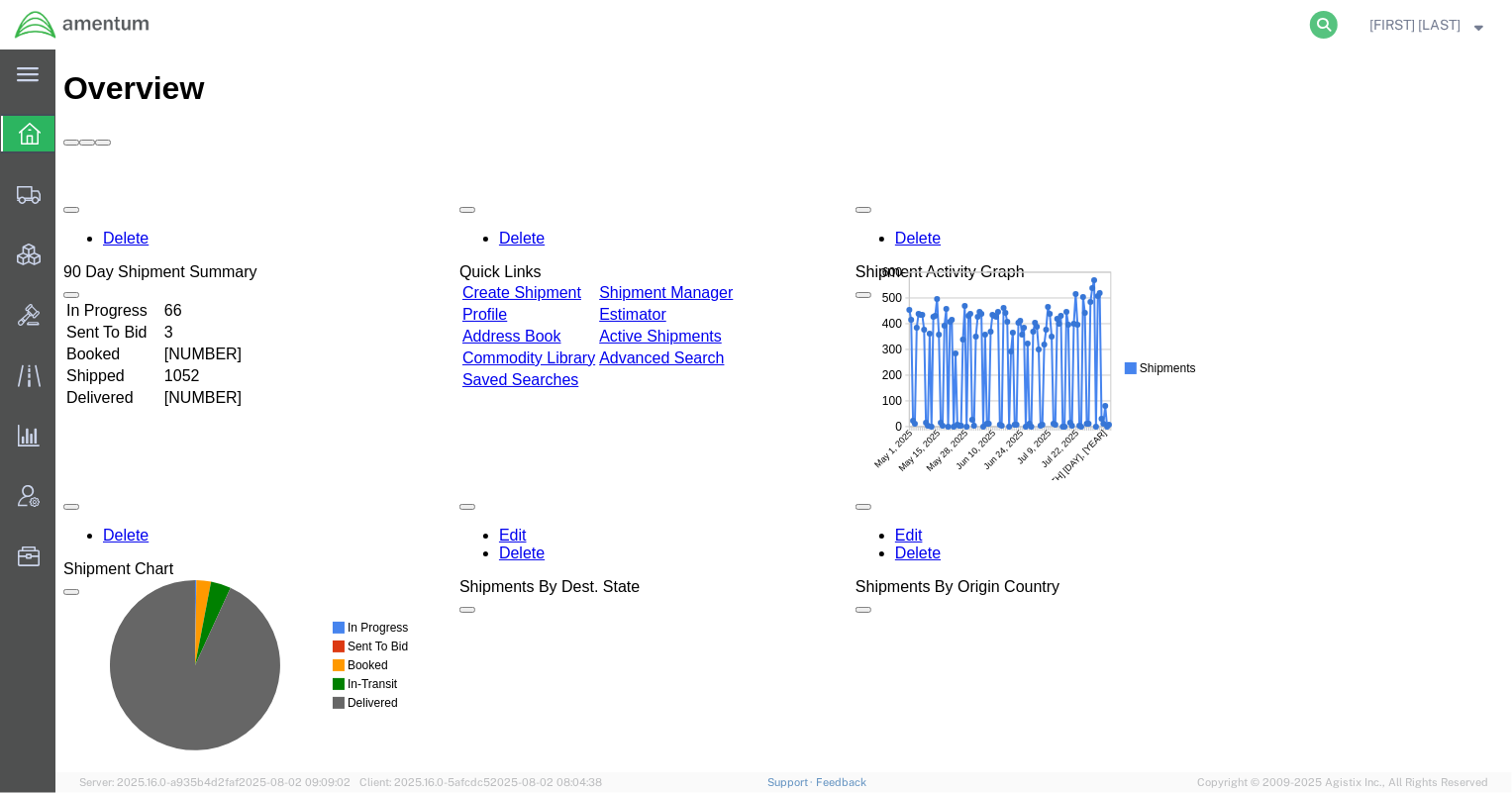 click 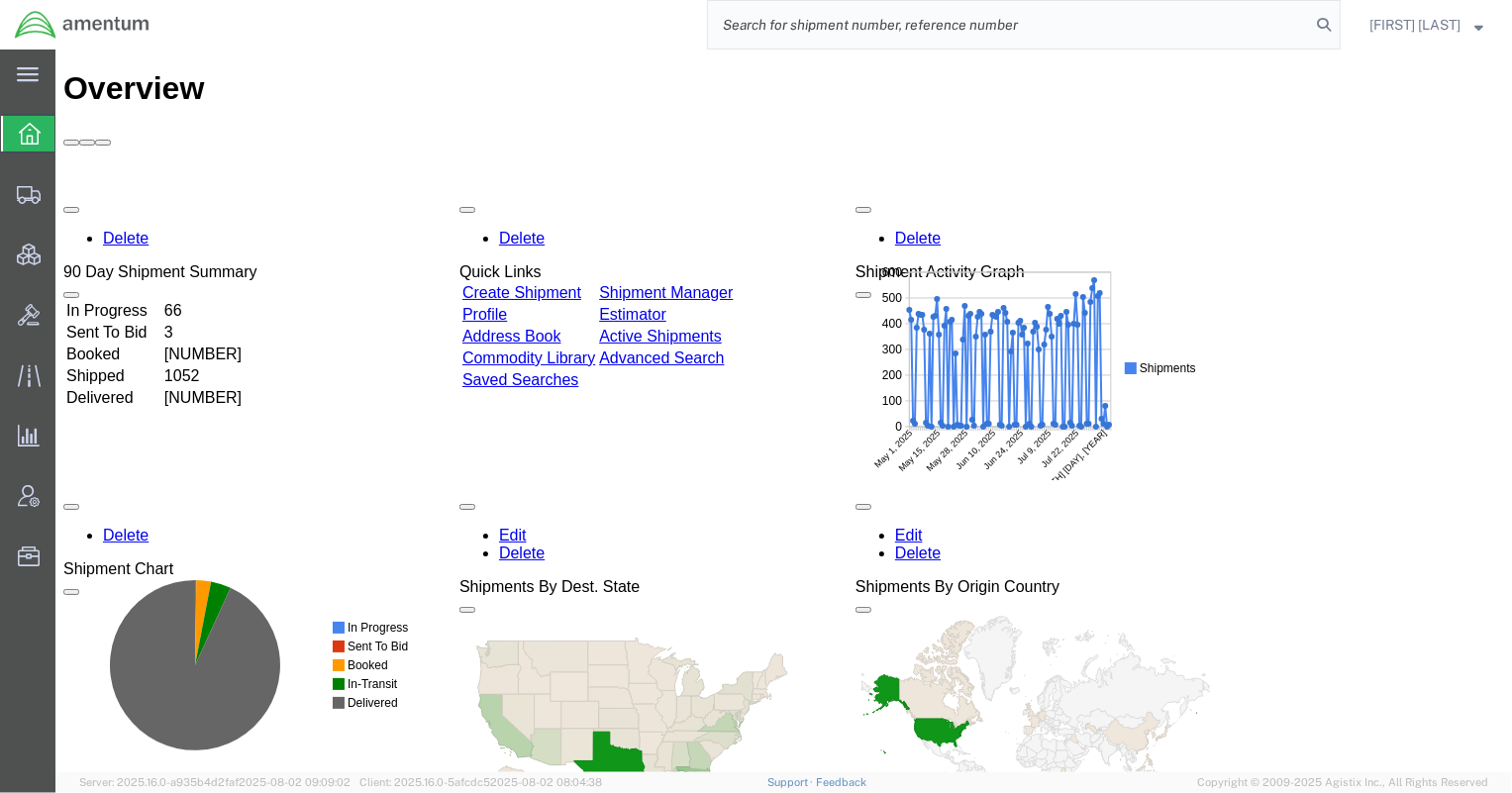 click 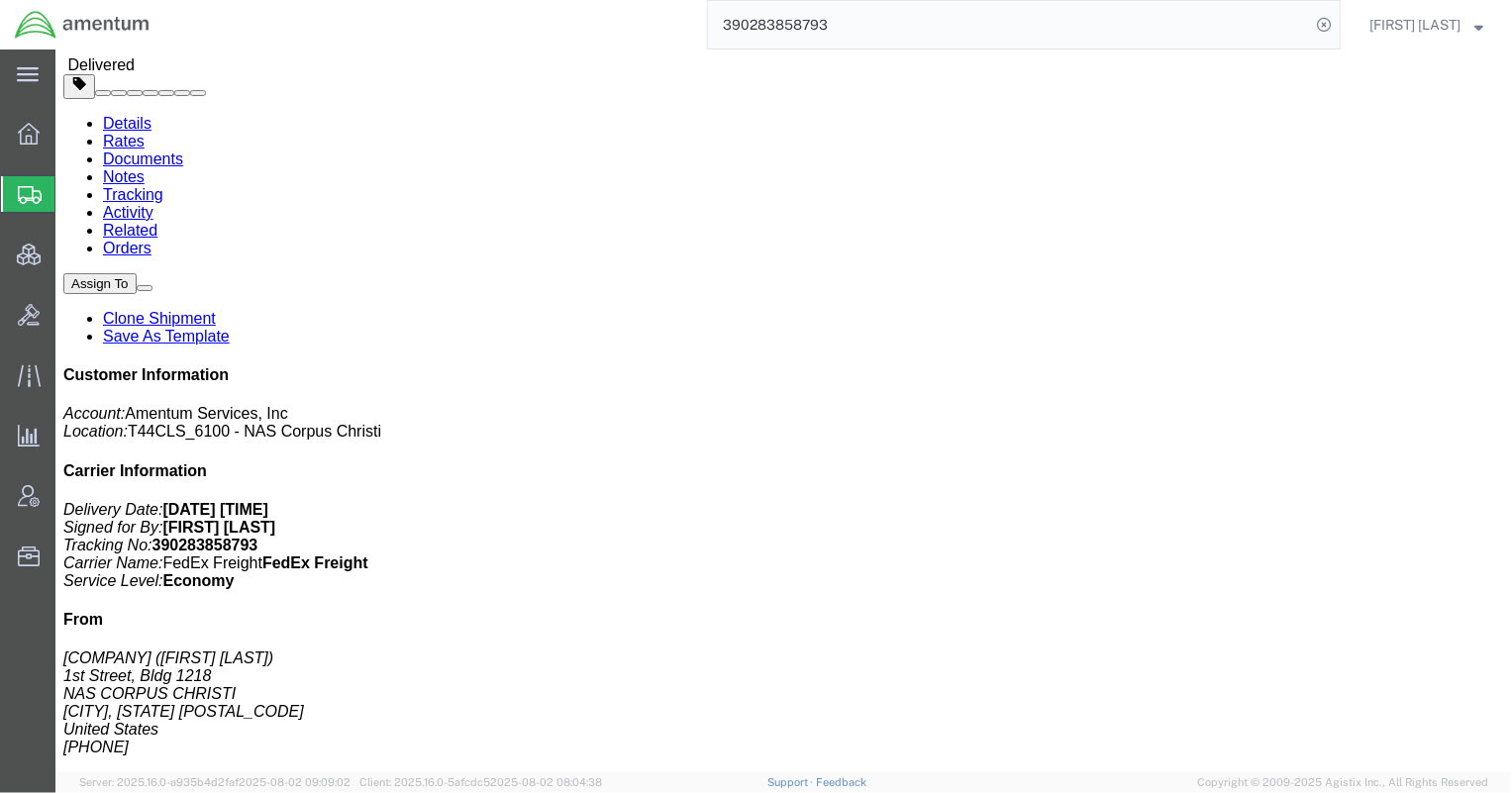 scroll, scrollTop: 0, scrollLeft: 0, axis: both 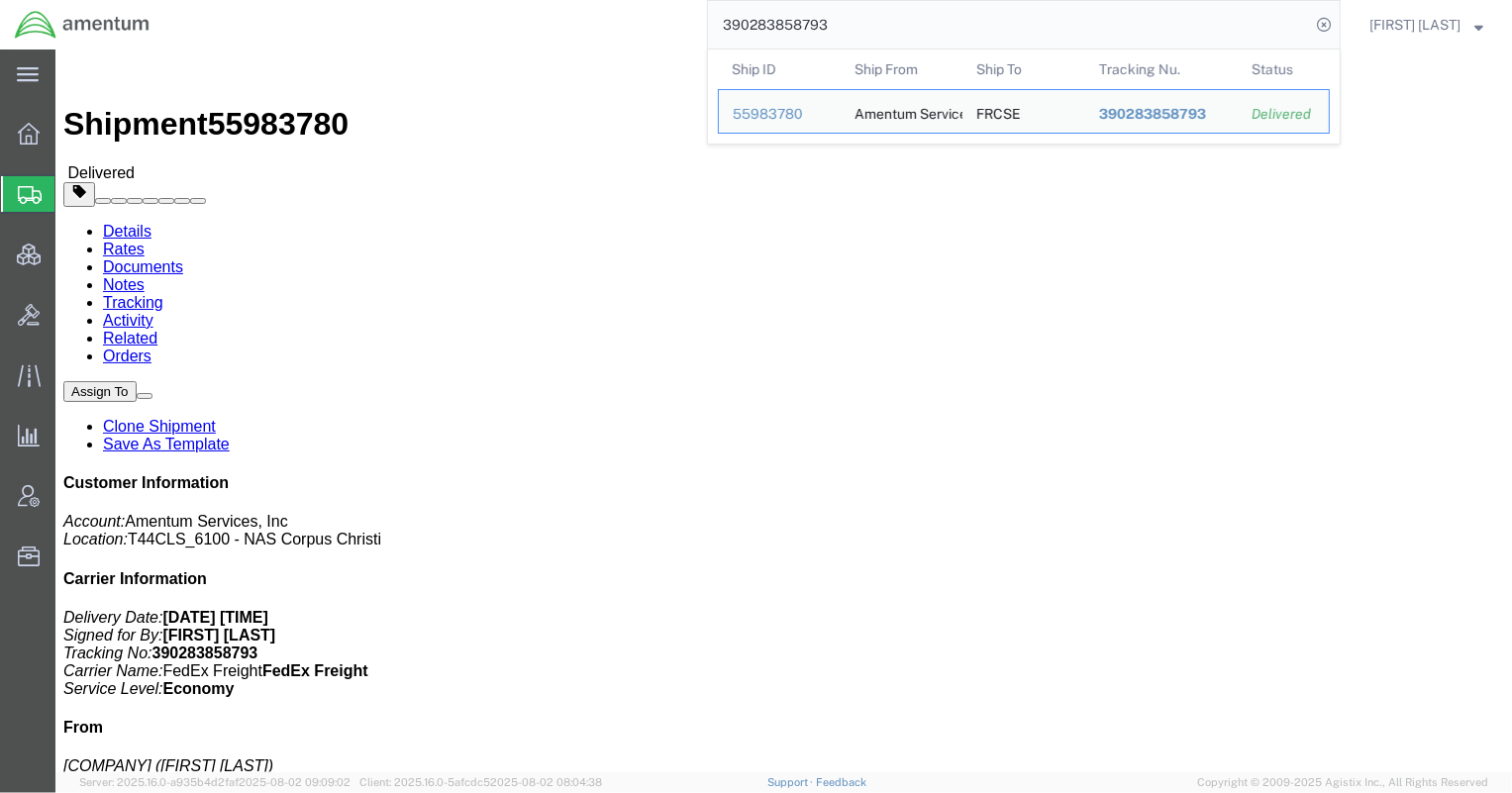 click on "Shipment Detail
Ship From [COMPANY] ([NAME]) [STREET] [UNIT] [CITY] [STATE] [COUNTRY] [PHONE] Ship To
[COMPANY] ([NAME]) [STREET] [CITY] [STATE] [COUNTRY] [PHONE]
Pickup & Delivery Dates
[DATE]  [TIME]
-
[DATE]  [TIME] Edit Date and Time
Pickup Date:
Pickup Start Date Pickup Start Time Pickup Open Date and Time [MONTH] [DAY] [YEAR] [TIME] Pickup Close Date Pickup Close Time
Pickup Close Date and Time
[MONTH] [DAY] [YEAR] [TIME]
Delivery by Date
Delivery Start Date Delivery Start Time
Deliver Open Date and Time
Deliver Close Date Deliver Close Time
Deliver Close Date and Time
Notify carrier of changes
Cancel
Save
Open Time [TIME] Cancel Apply   Close Time [TIME] Cancel" 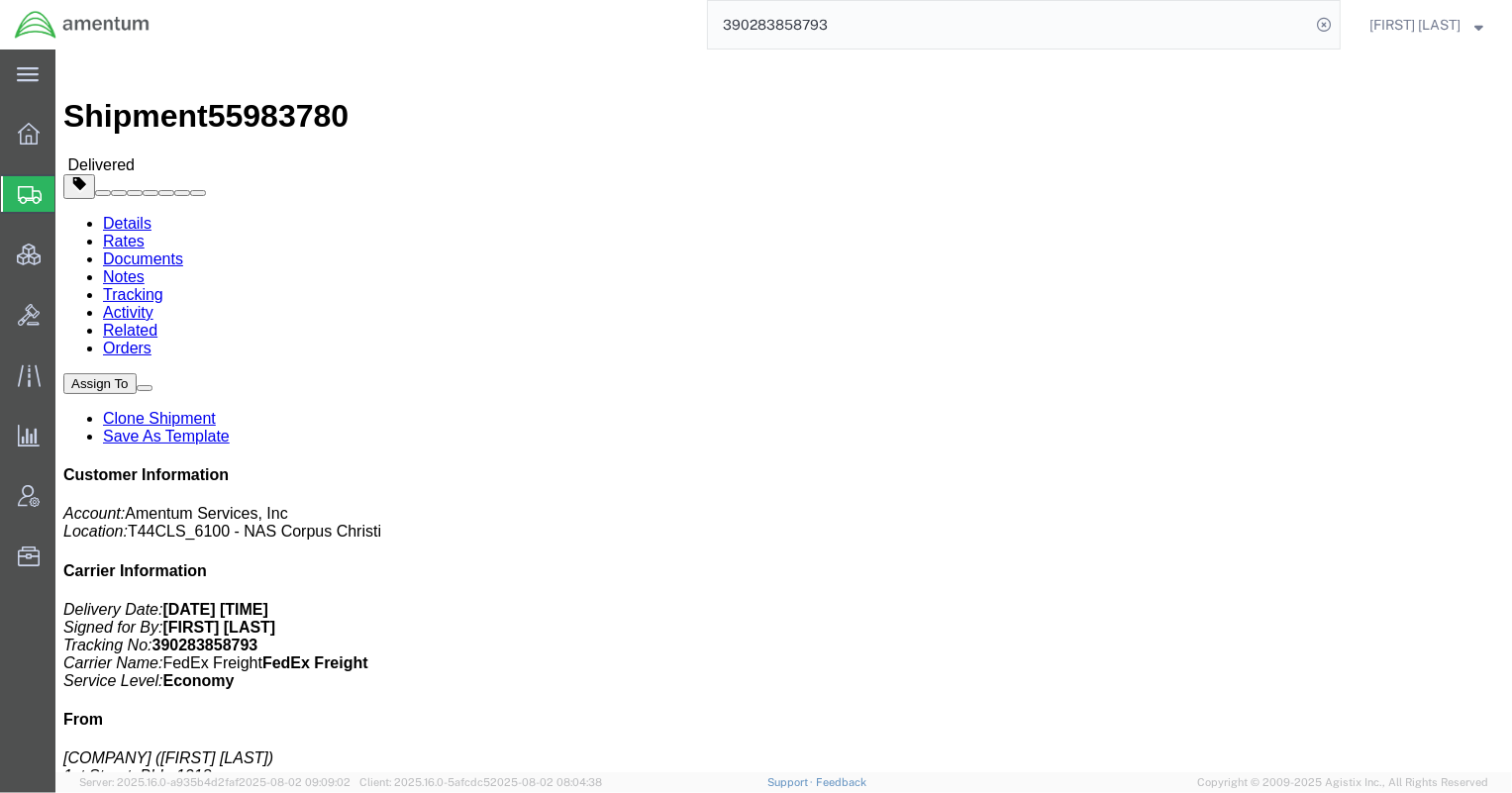 scroll, scrollTop: 0, scrollLeft: 0, axis: both 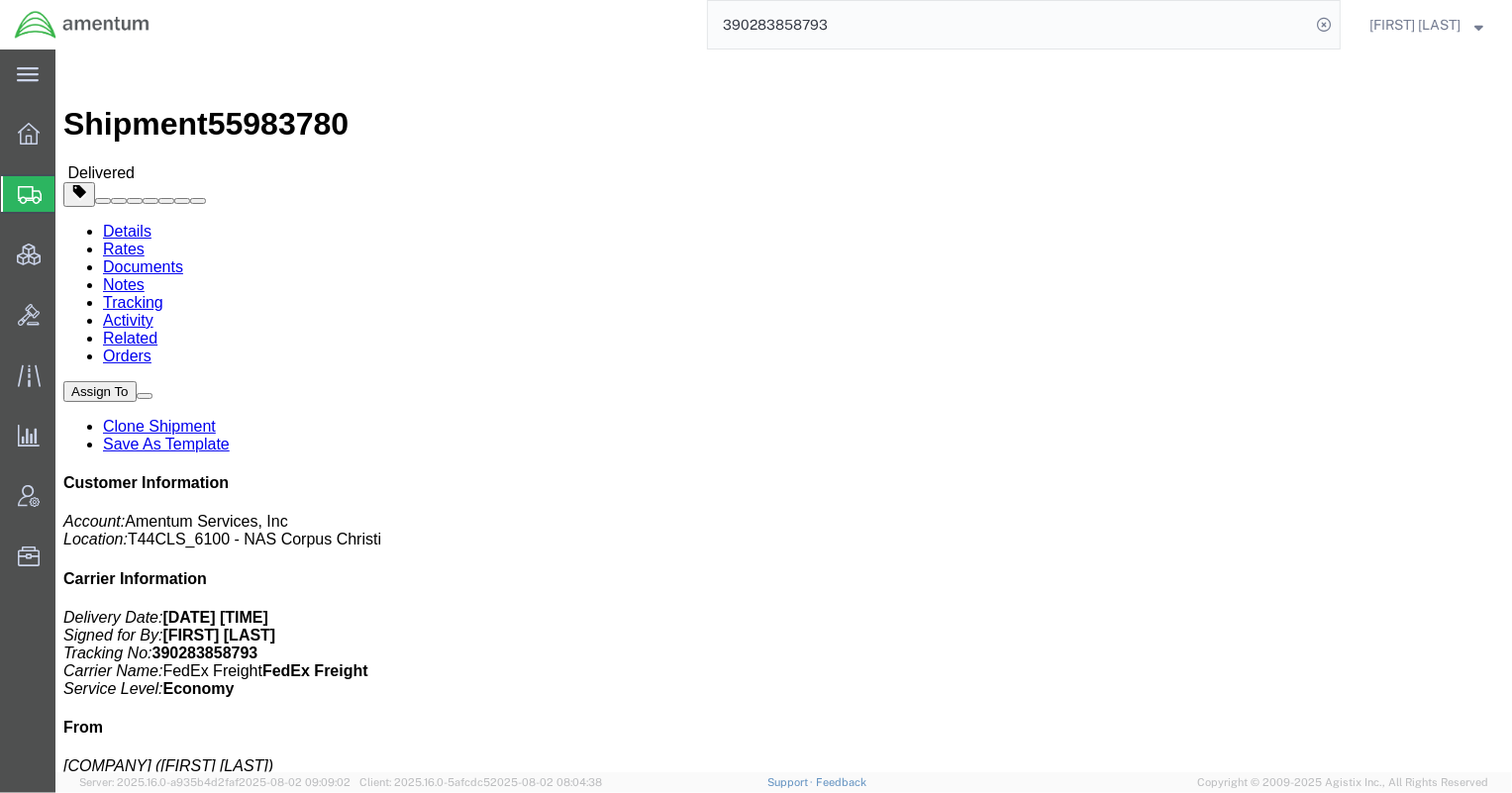 click on "Documents" 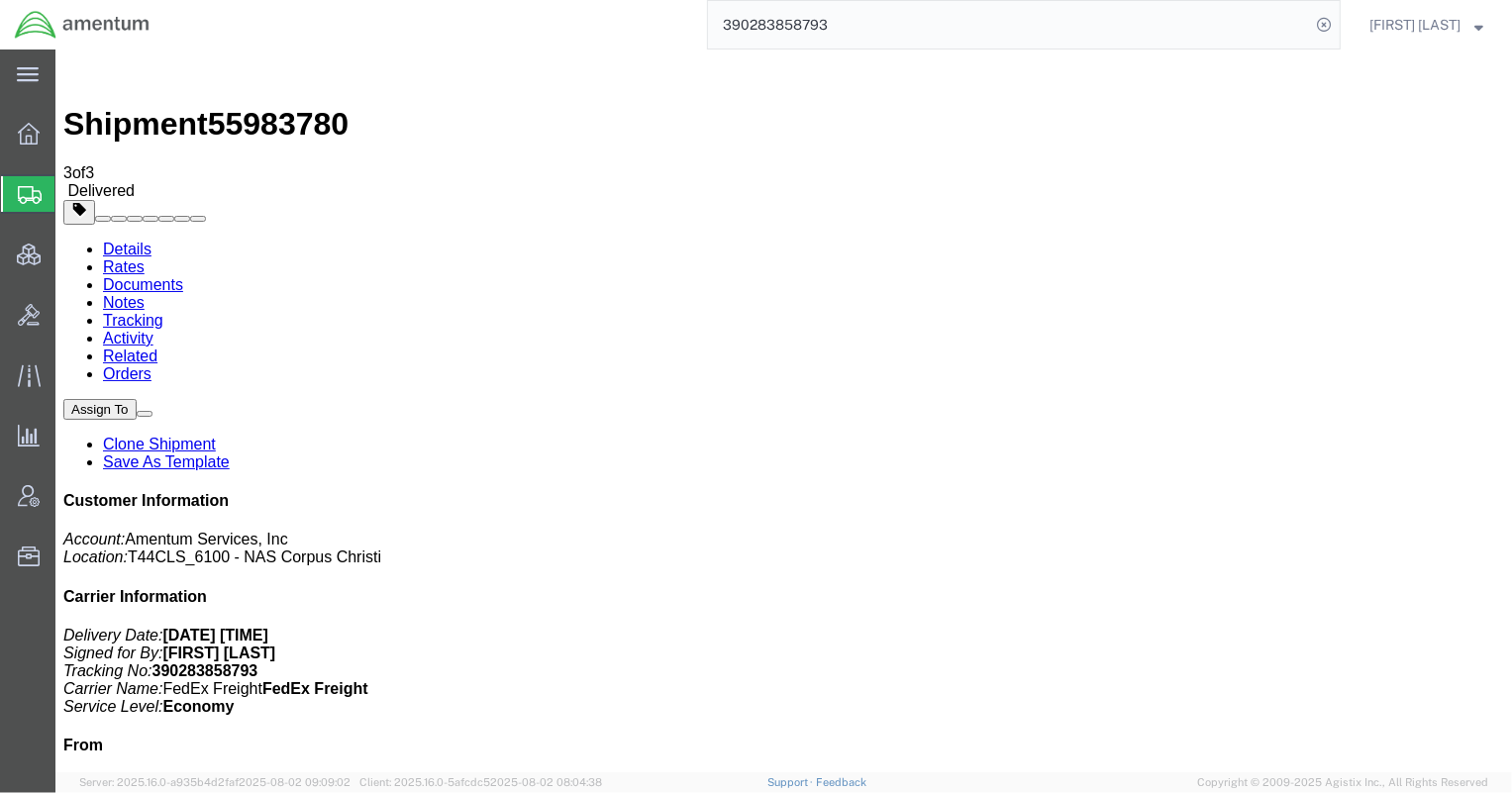 click at bounding box center (612, 1885) 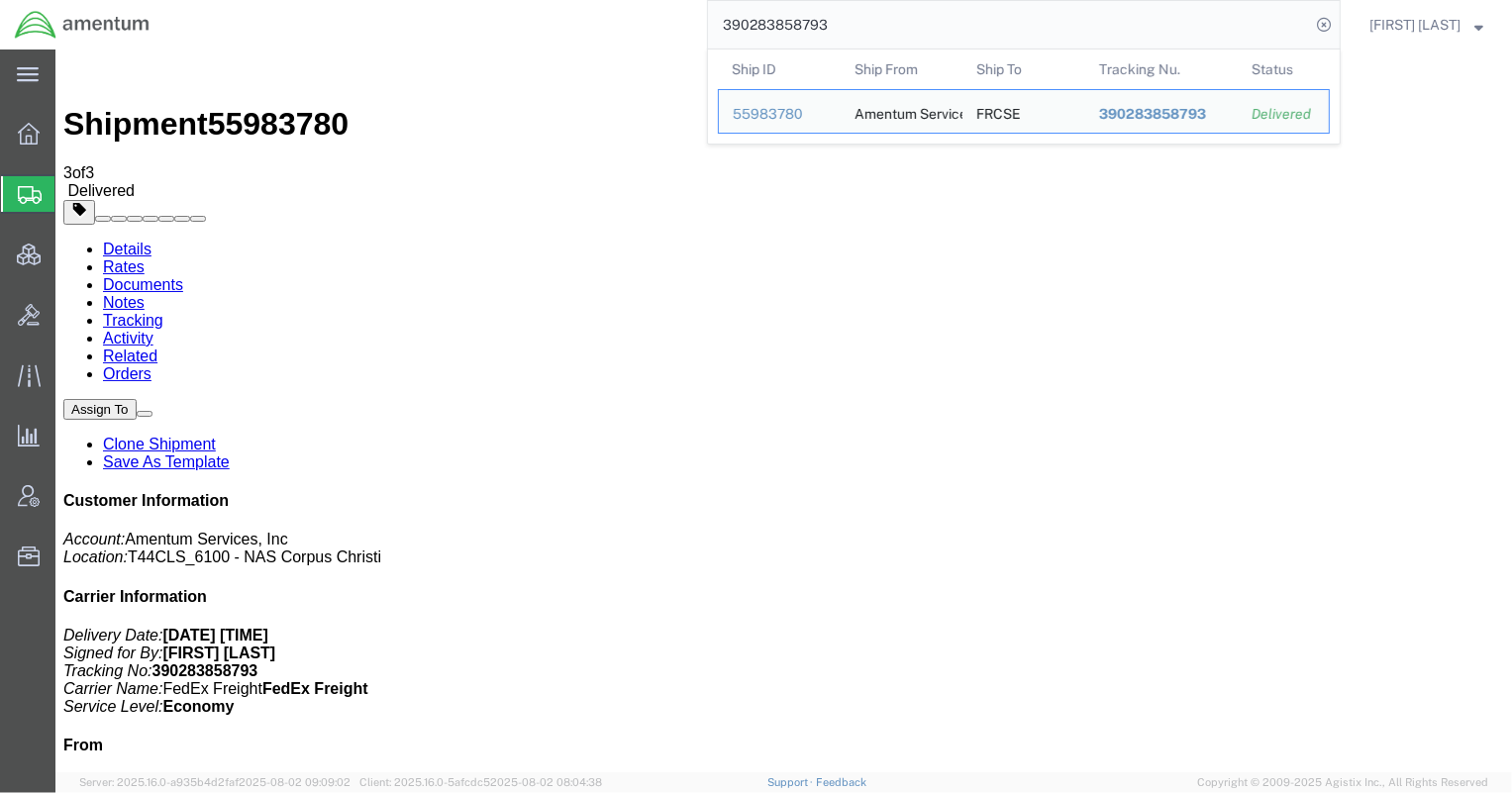 drag, startPoint x: 897, startPoint y: 22, endPoint x: 611, endPoint y: 16, distance: 286.0629 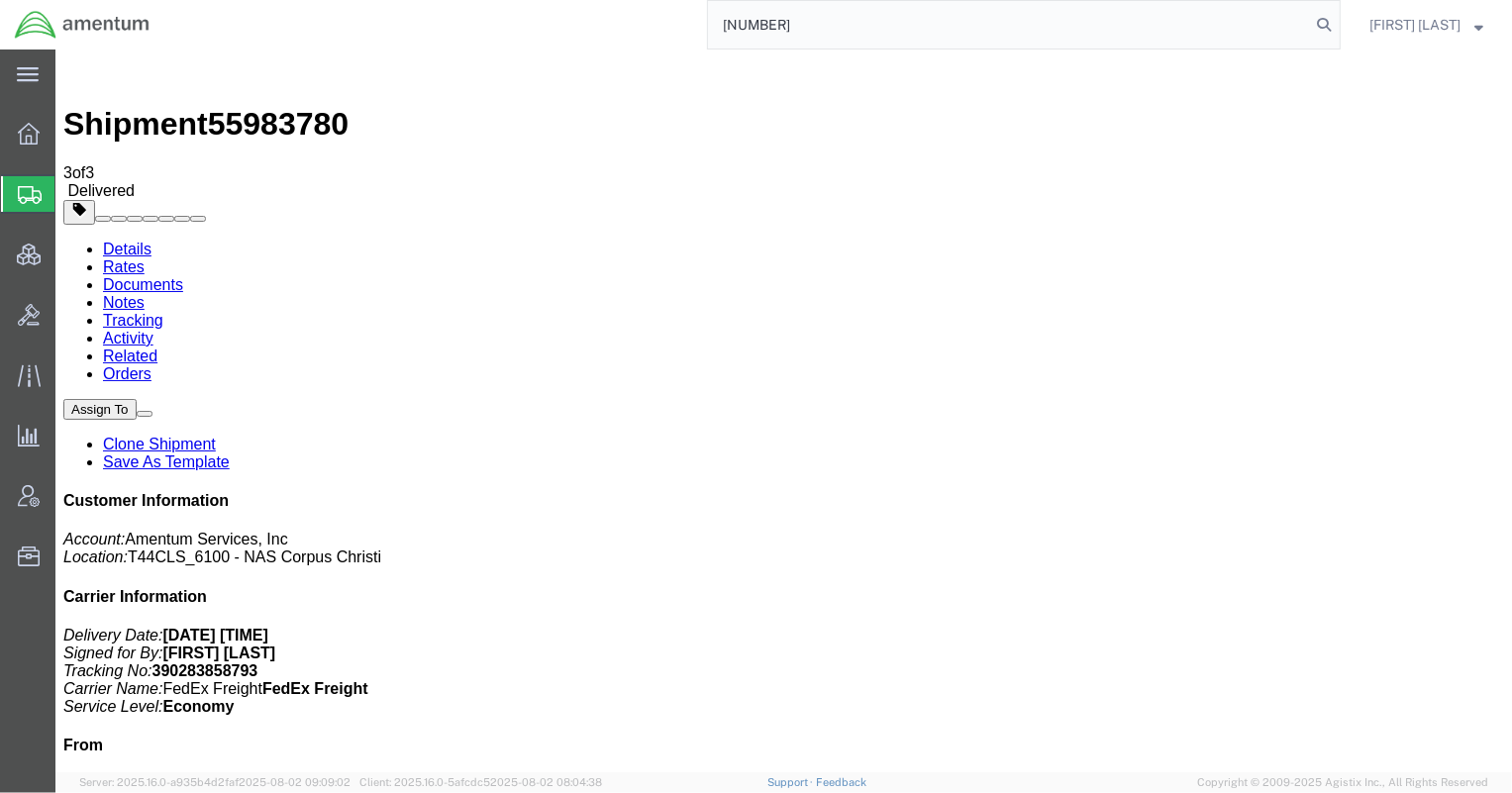 type on "[NUMBER]" 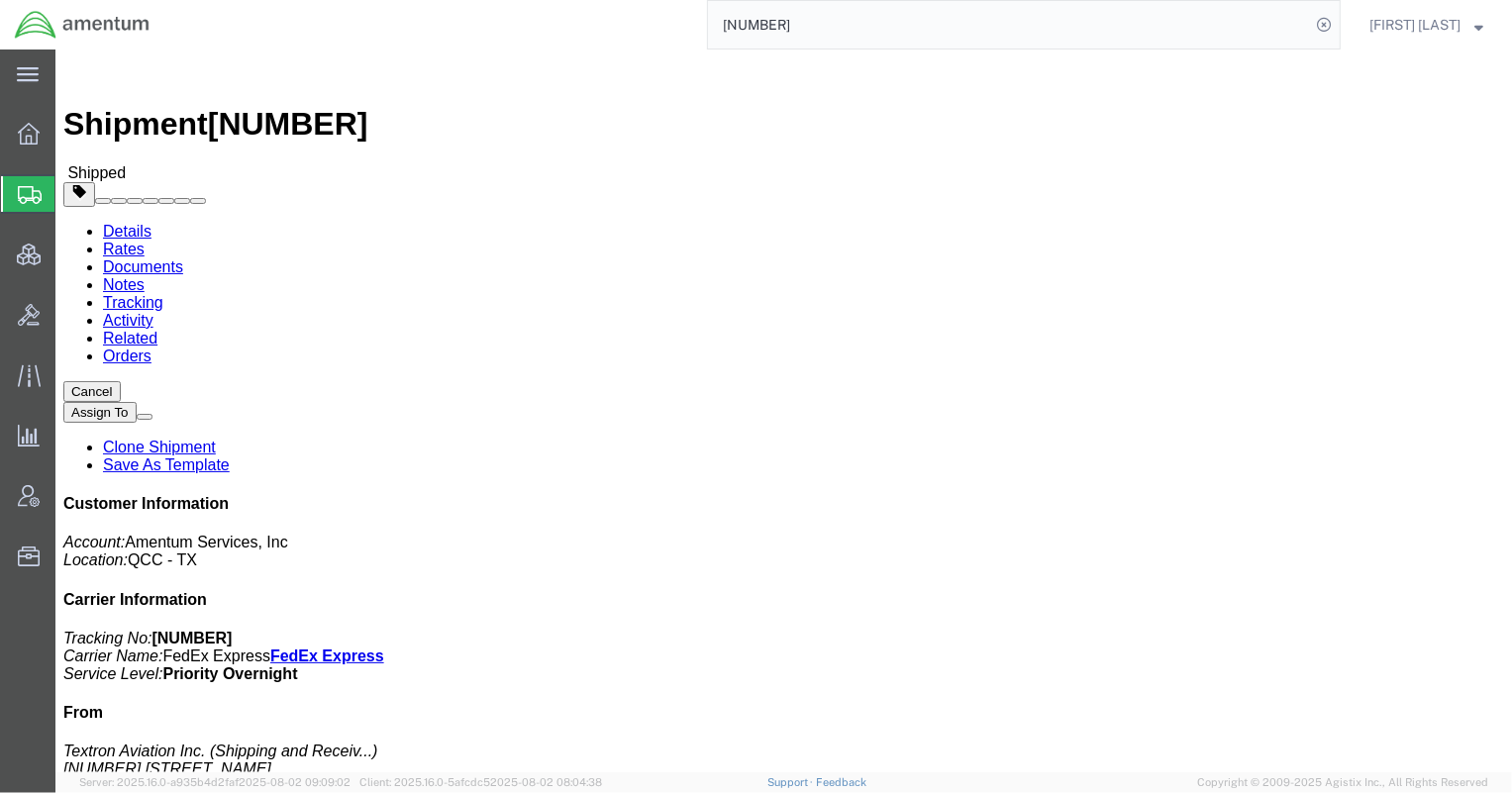click on "Notes" 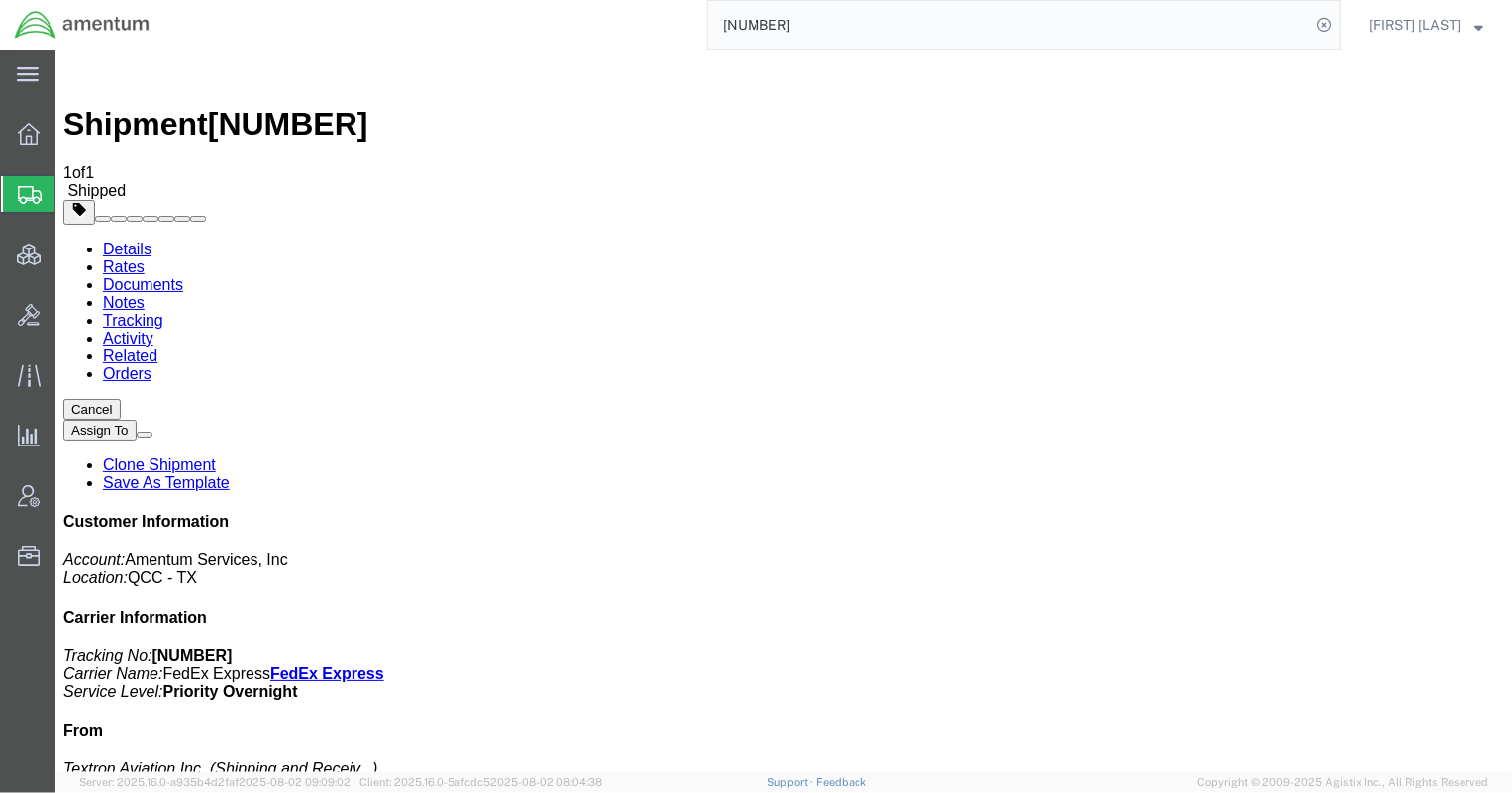 click on "Add Notes" at bounding box center [101, 1257] 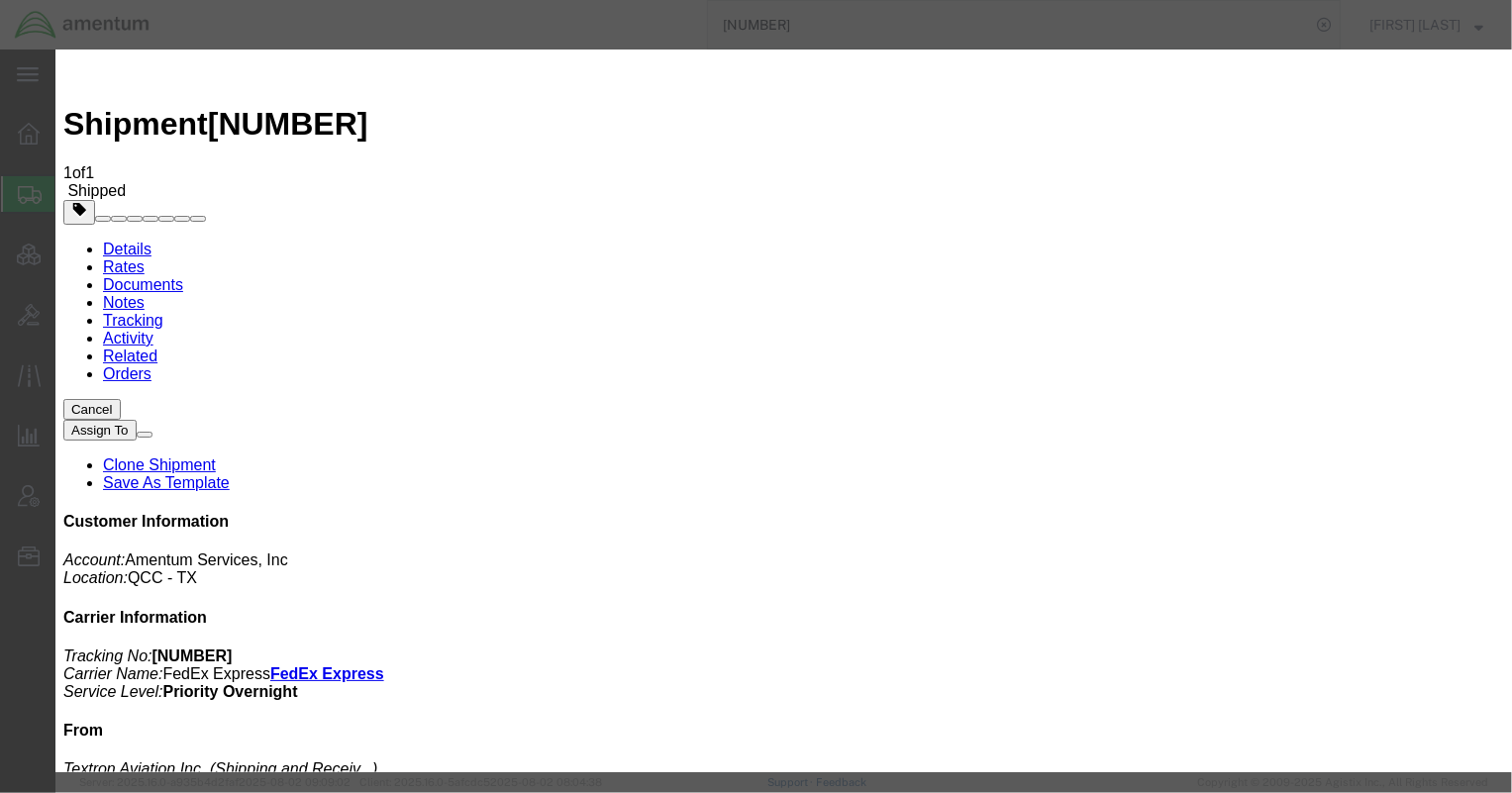 click on "Select Approval Bid Notes Carrier Change Notes Claim Notes Content Hazmat Notes Content Notes Declaration Statement Decline Shipment Notes Delivery Location Notes Delivery Notes Director Info Notes Error Code notes Fixed Lane Notes General Shipment Notes Hot Reason Invoice Notes On Behalf Of Notes Pick-up Location Notes Pickup Notes Preferred Carrier Notes Reason For Request Notes Service Status Notes Shipment Notification notes Special Handling Notes Transportation Notes" at bounding box center [153, 3342] 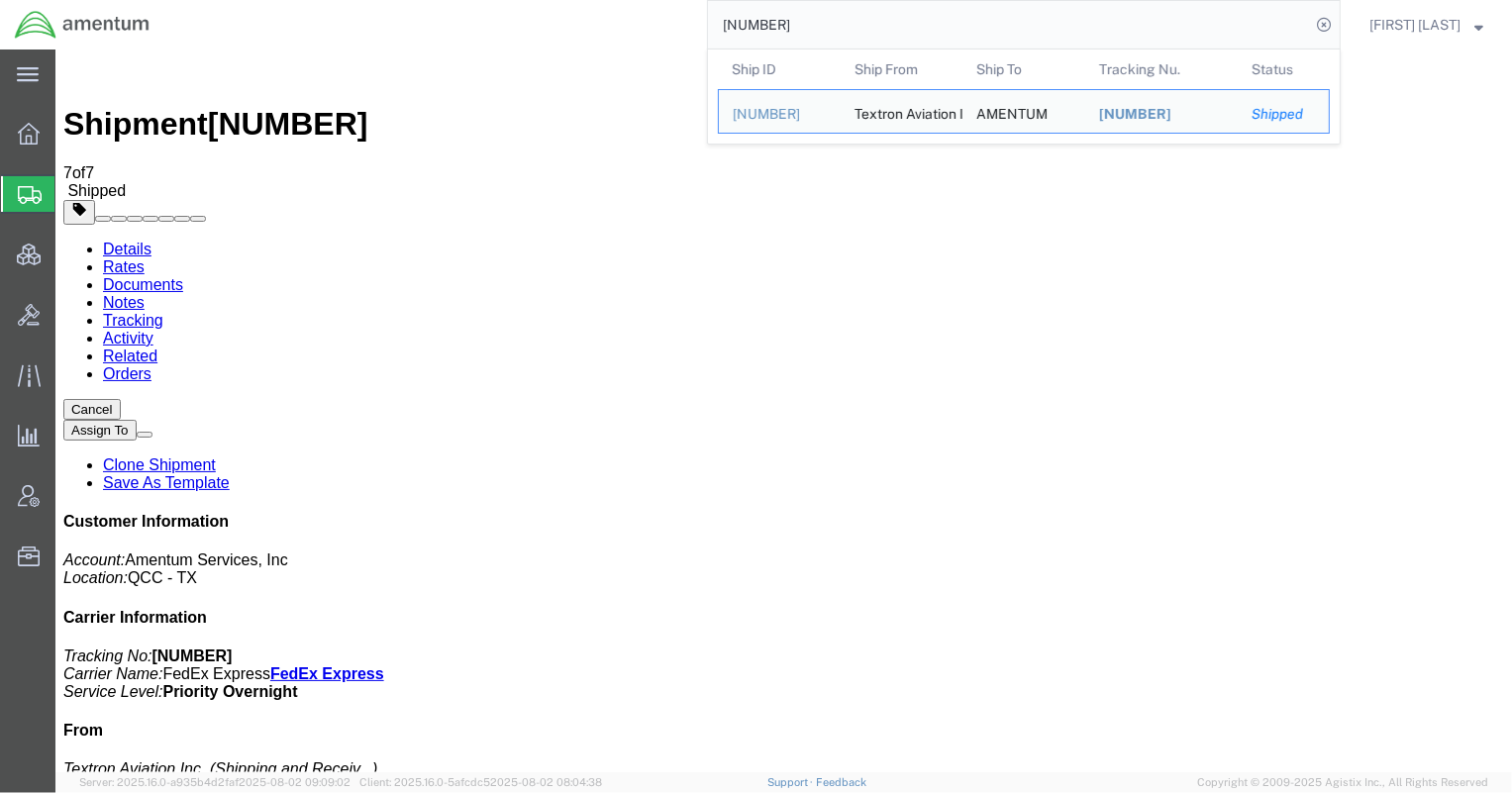 drag, startPoint x: 899, startPoint y: 28, endPoint x: 535, endPoint y: 7, distance: 364.6053 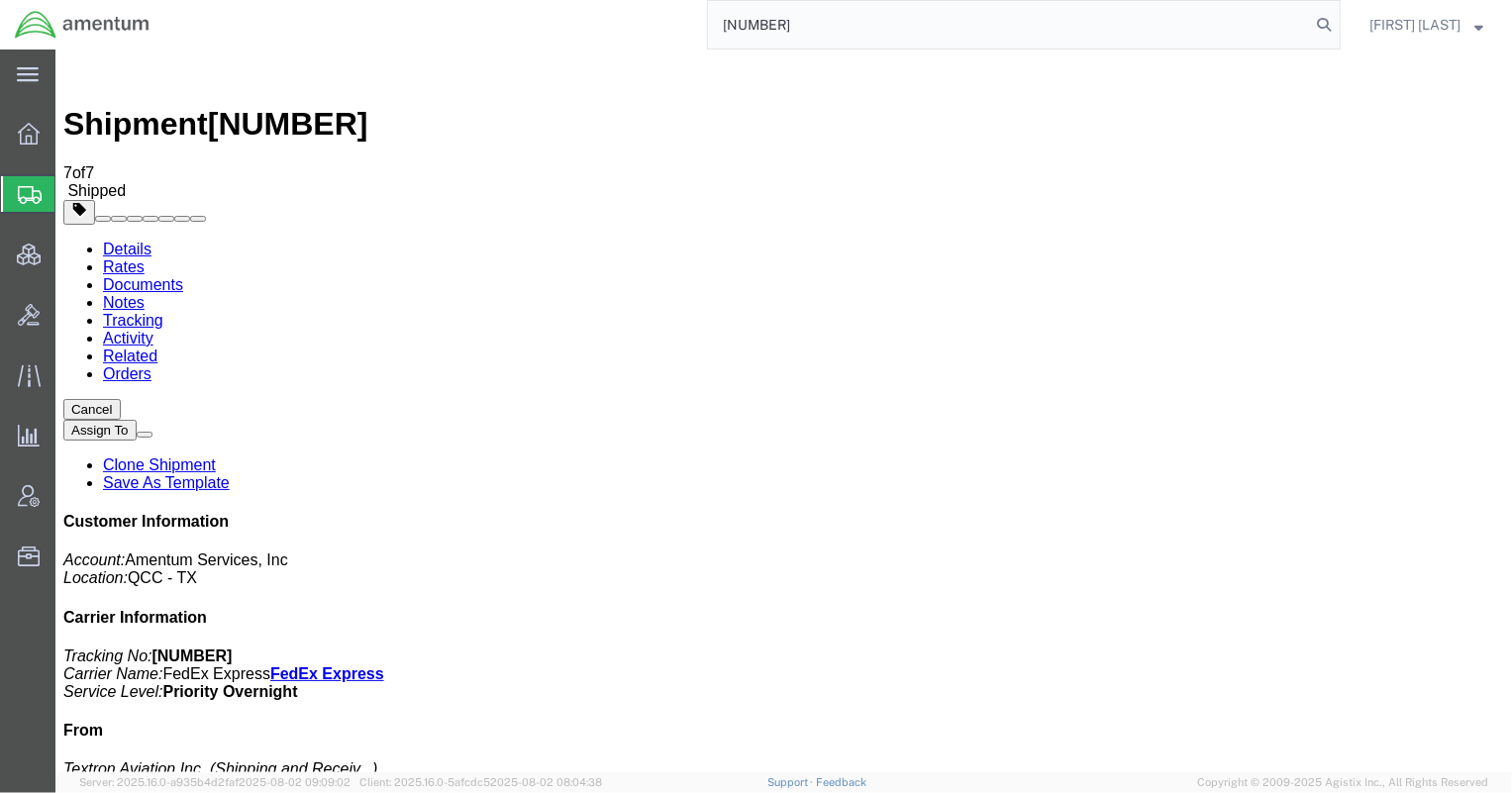 type on "[NUMBER]" 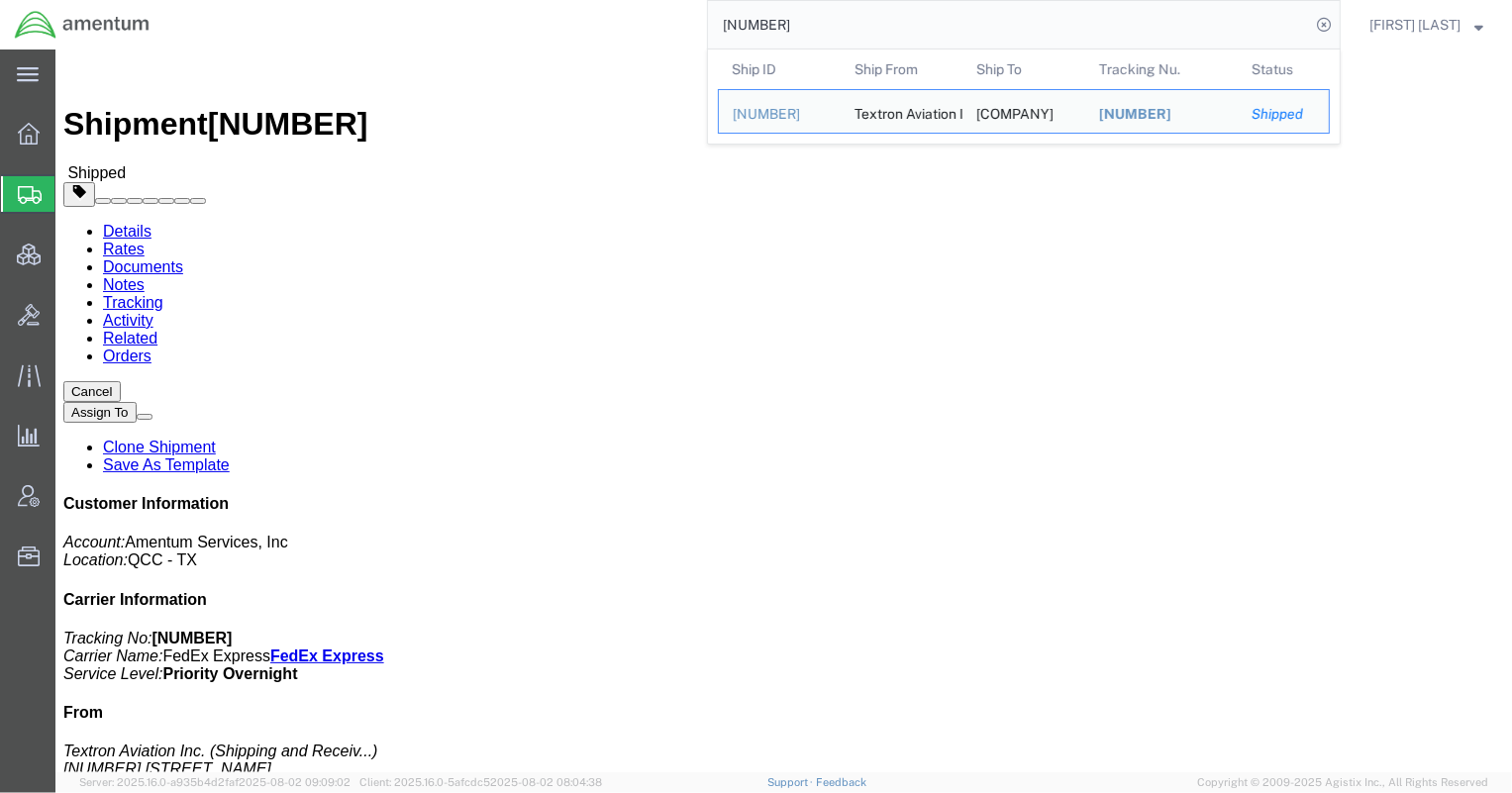 click on "Documents" 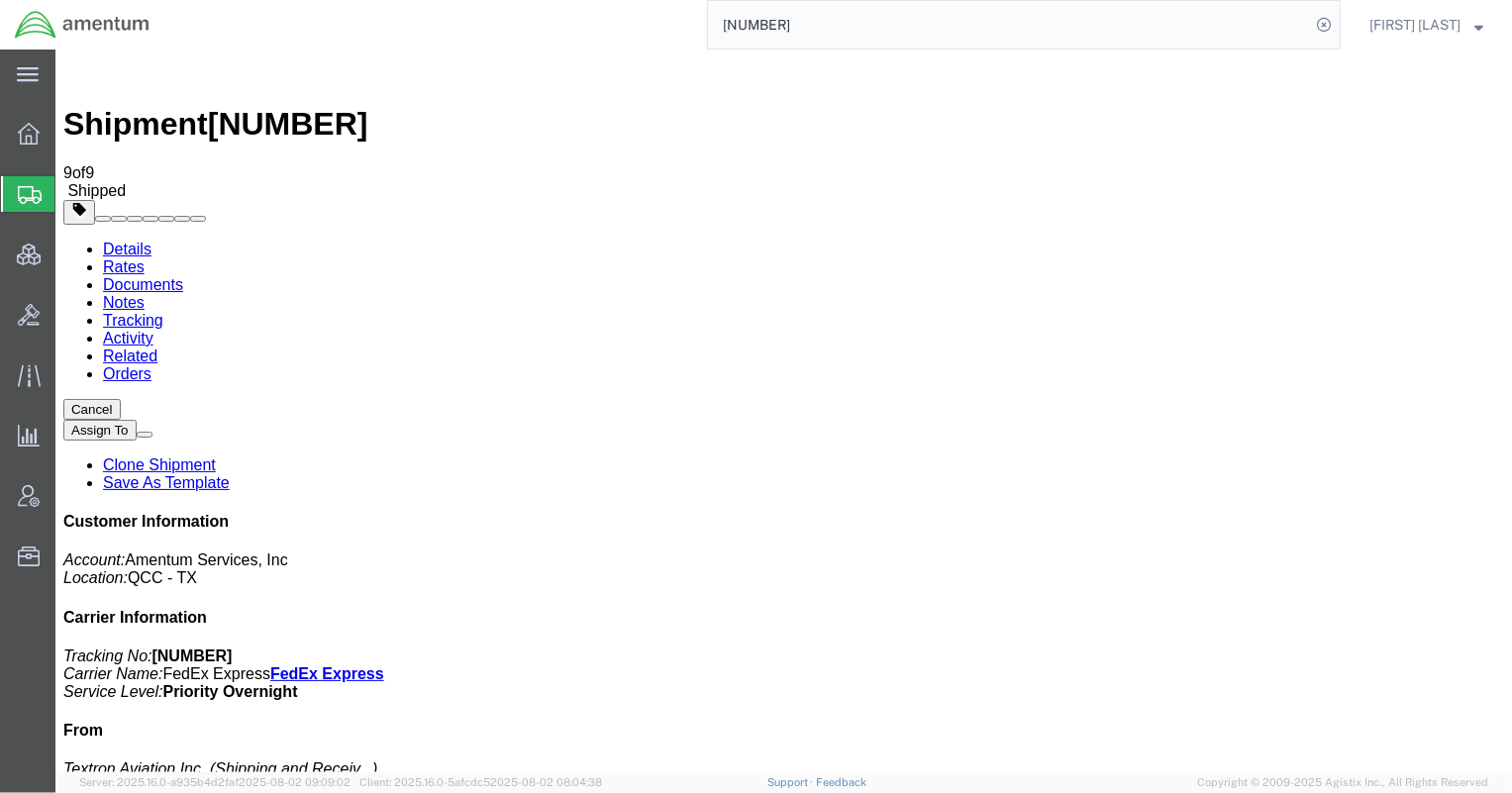 click on "Notes" at bounding box center [123, 301] 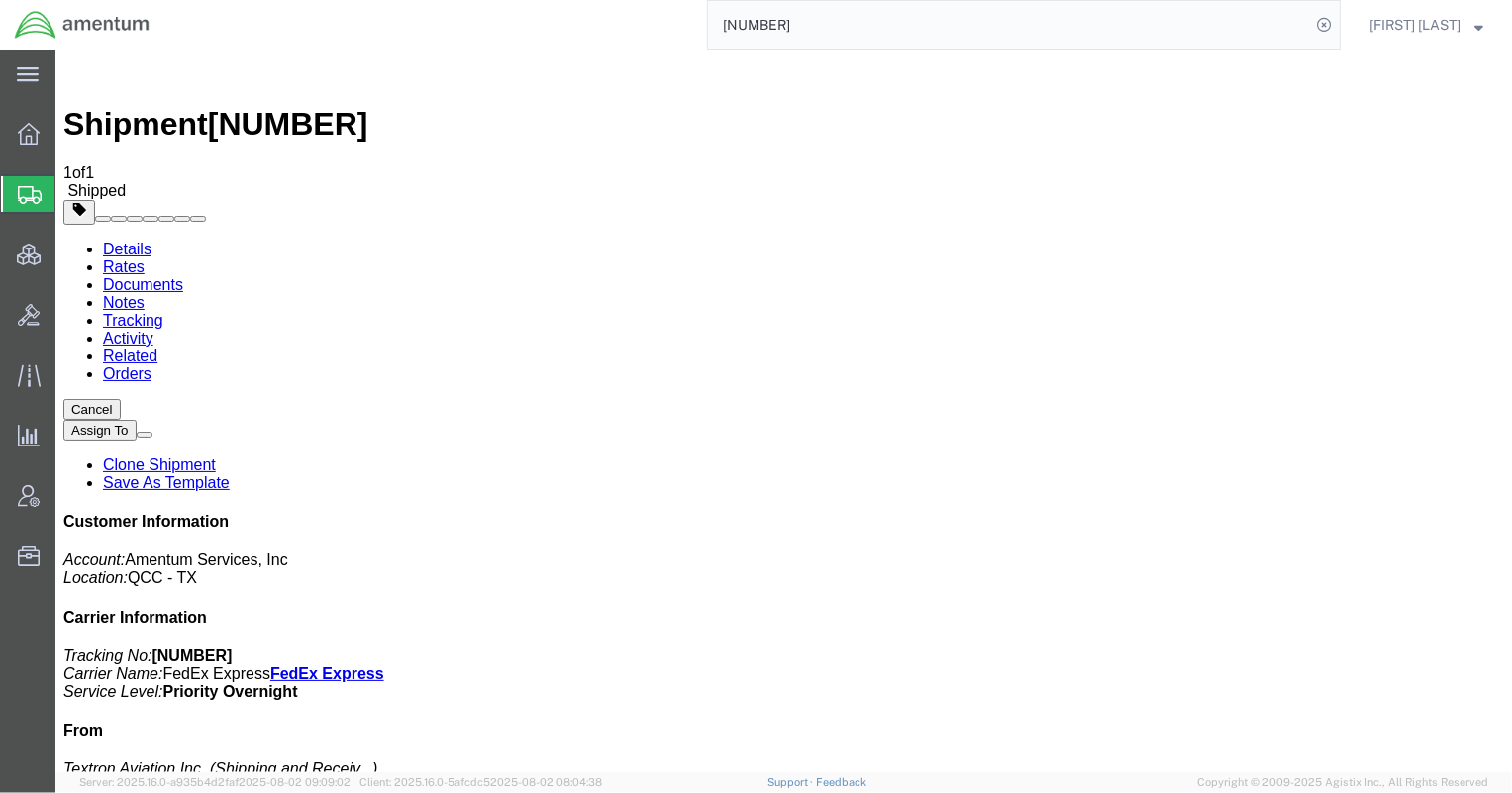 click on "Add Notes" at bounding box center [101, 1257] 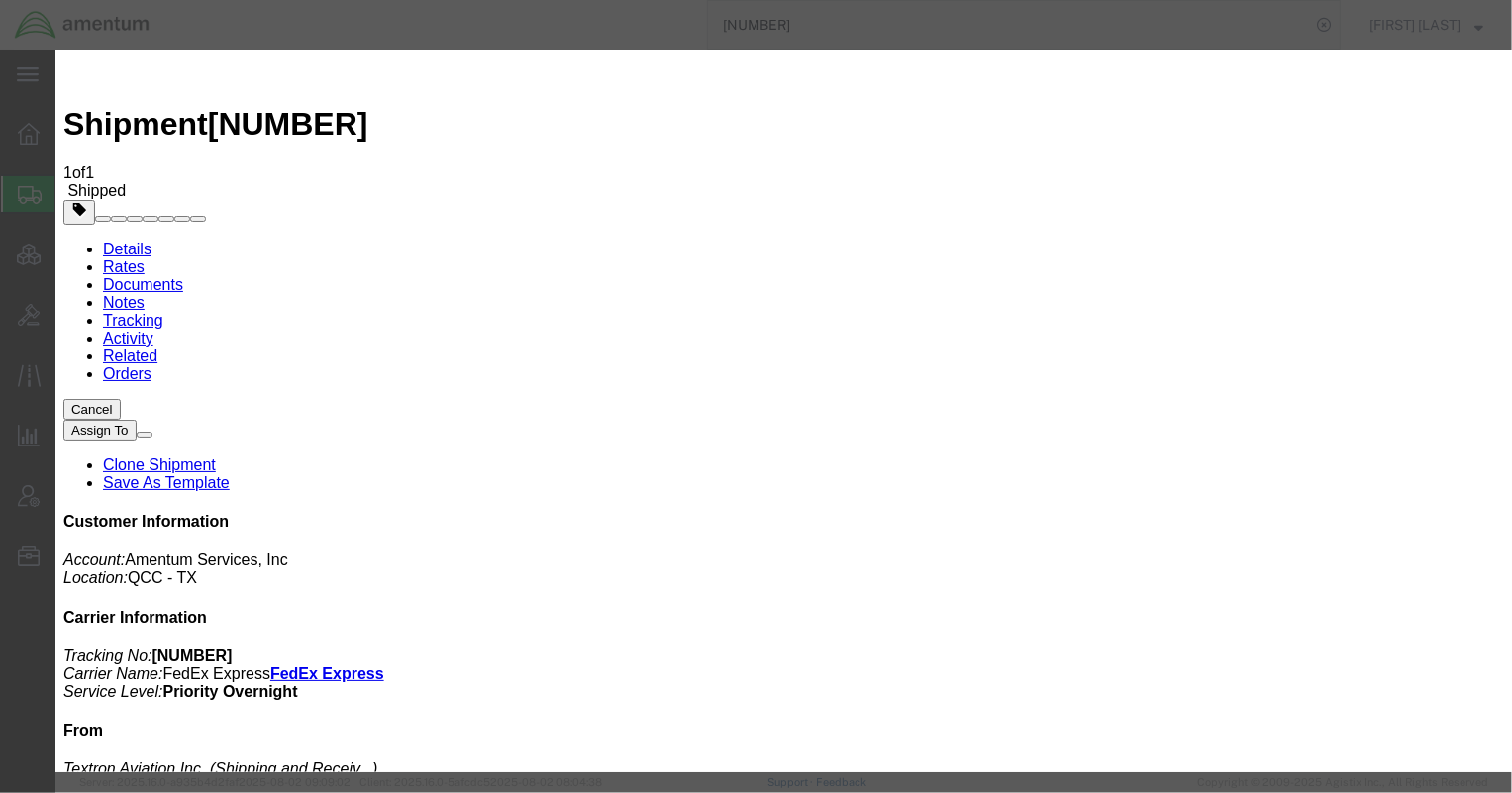 click on "Select Approval Bid Notes Carrier Change Notes Claim Notes Content Hazmat Notes Content Notes Declaration Statement Decline Shipment Notes Delivery Location Notes Delivery Notes Director Info Notes Error Code notes Fixed Lane Notes General Shipment Notes Hot Reason Invoice Notes On Behalf Of Notes Pick-up Location Notes Pickup Notes Preferred Carrier Notes Reason For Request Notes Service Status Notes Shipment Notification notes Special Handling Notes Transportation Notes" at bounding box center [153, 3342] 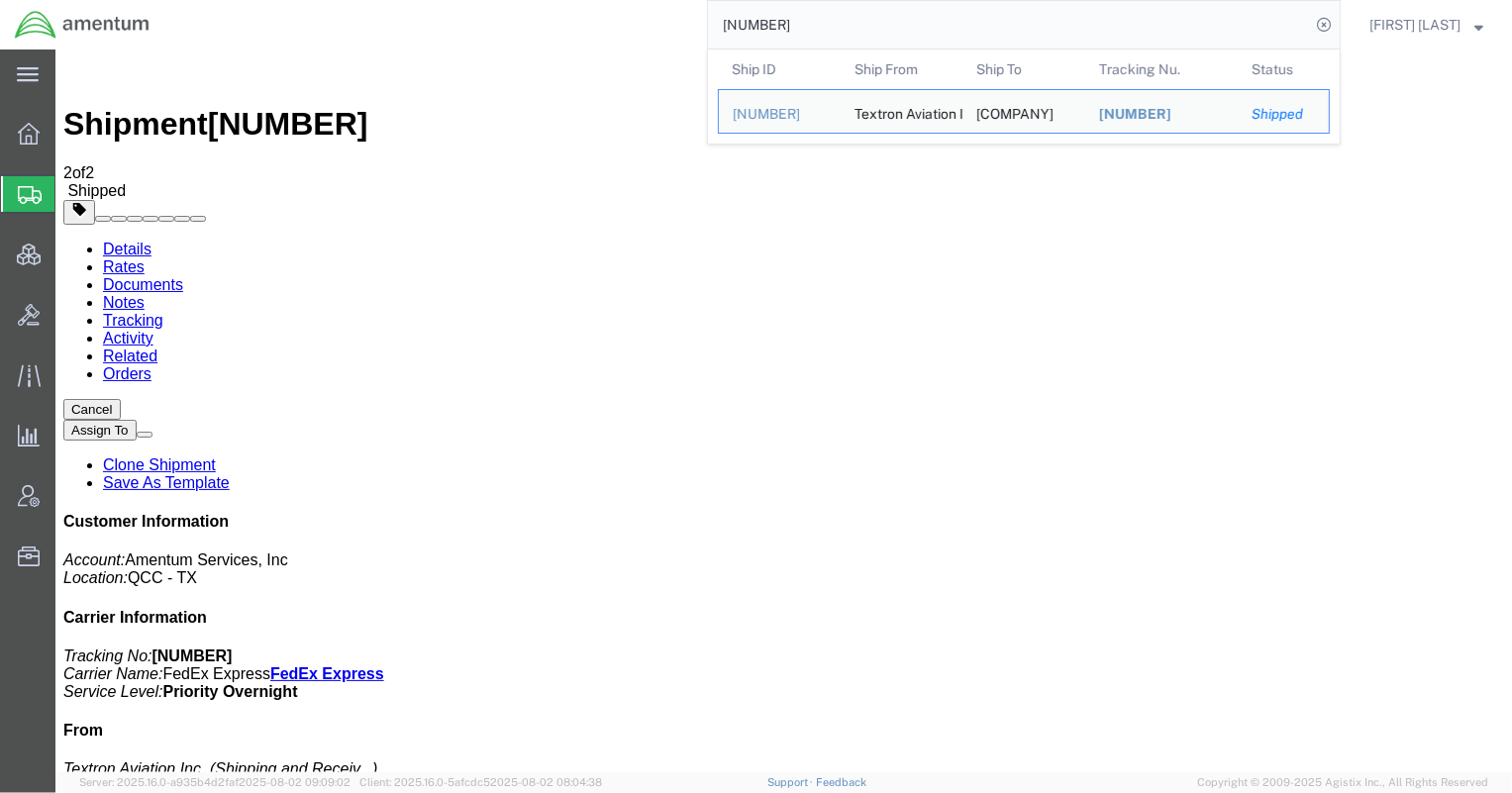drag, startPoint x: 896, startPoint y: 32, endPoint x: 603, endPoint y: 29, distance: 293.0154 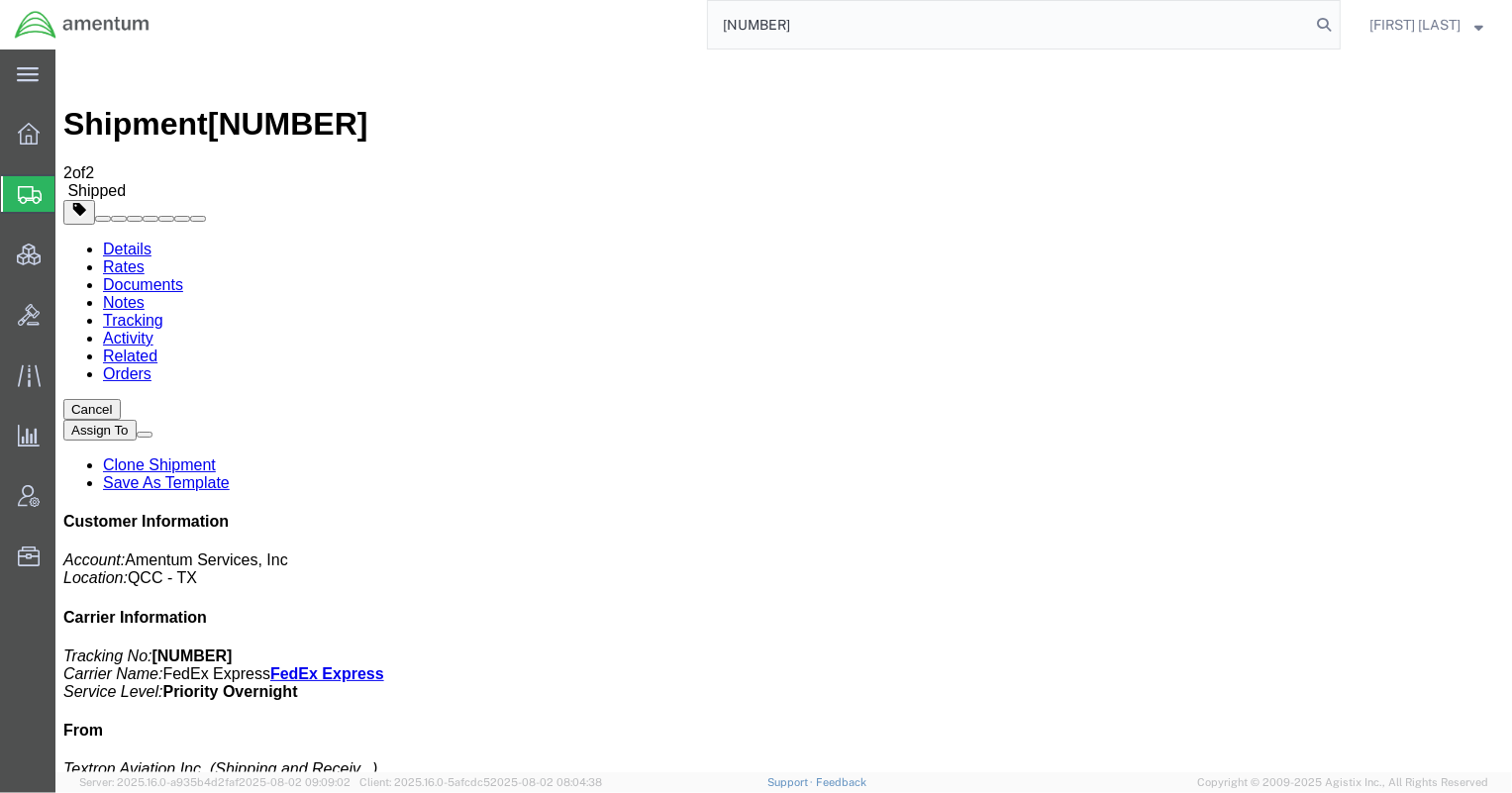 type on "[NUMBER]" 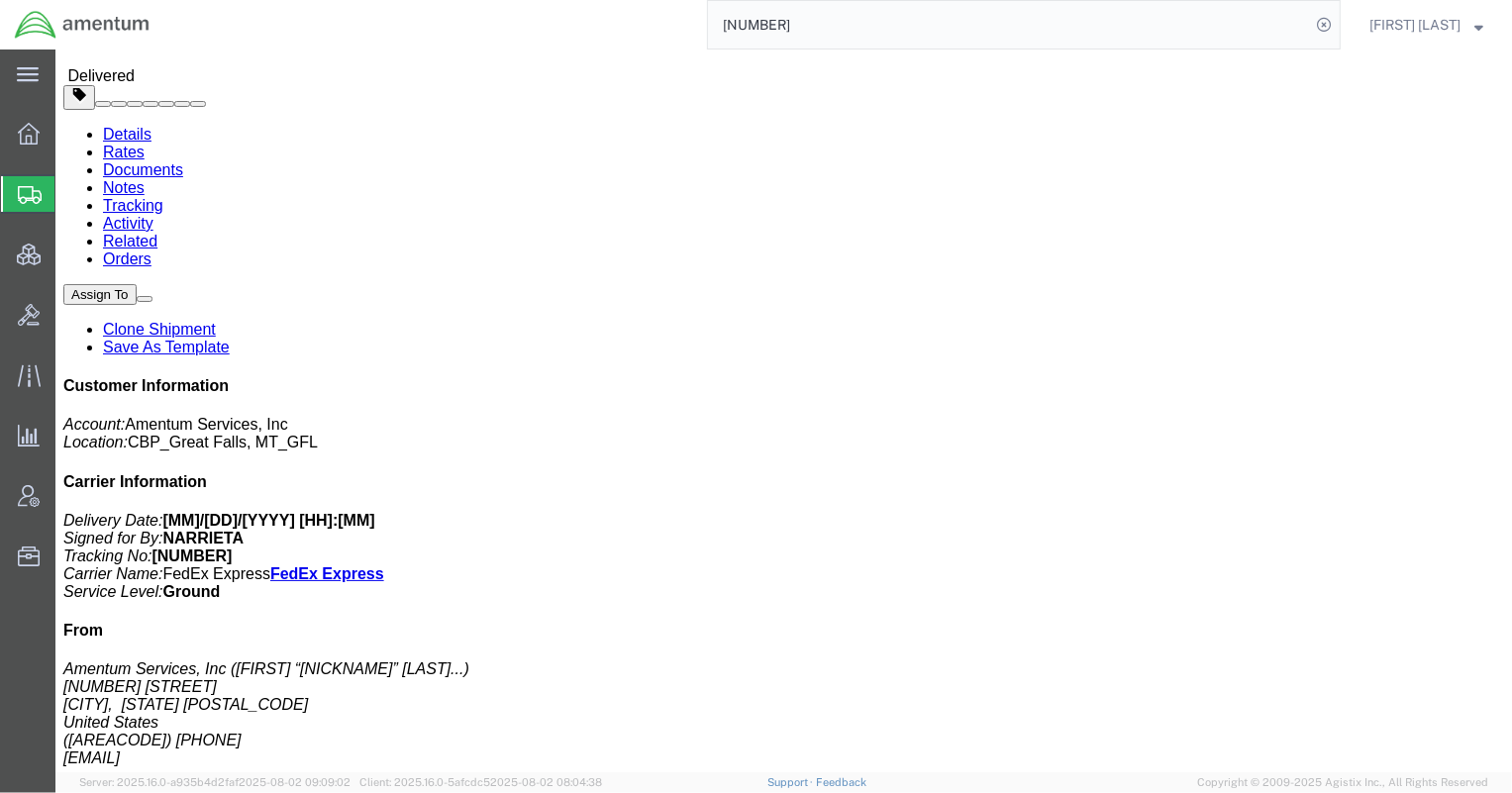 scroll, scrollTop: 0, scrollLeft: 0, axis: both 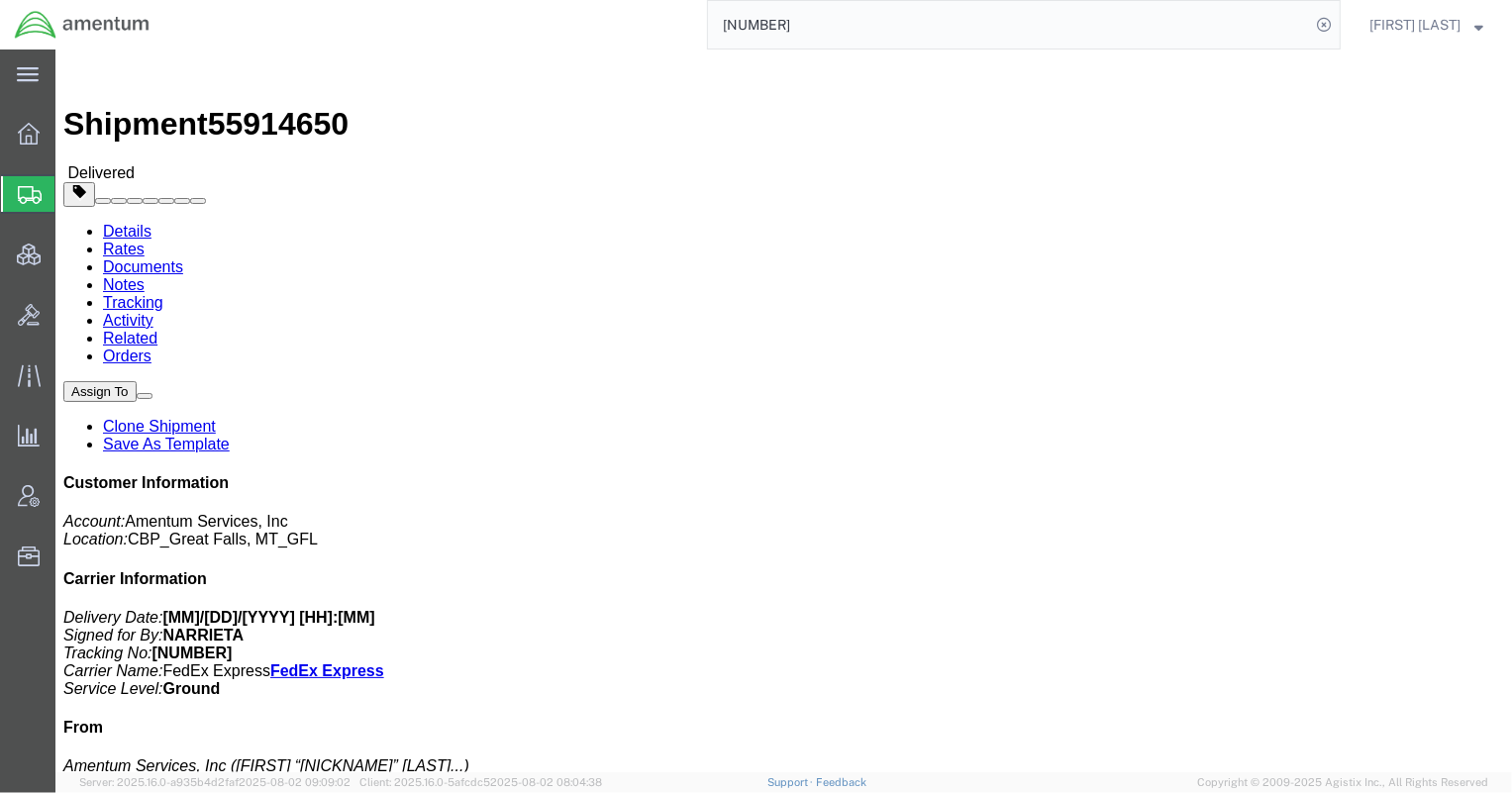 click on "Documents" 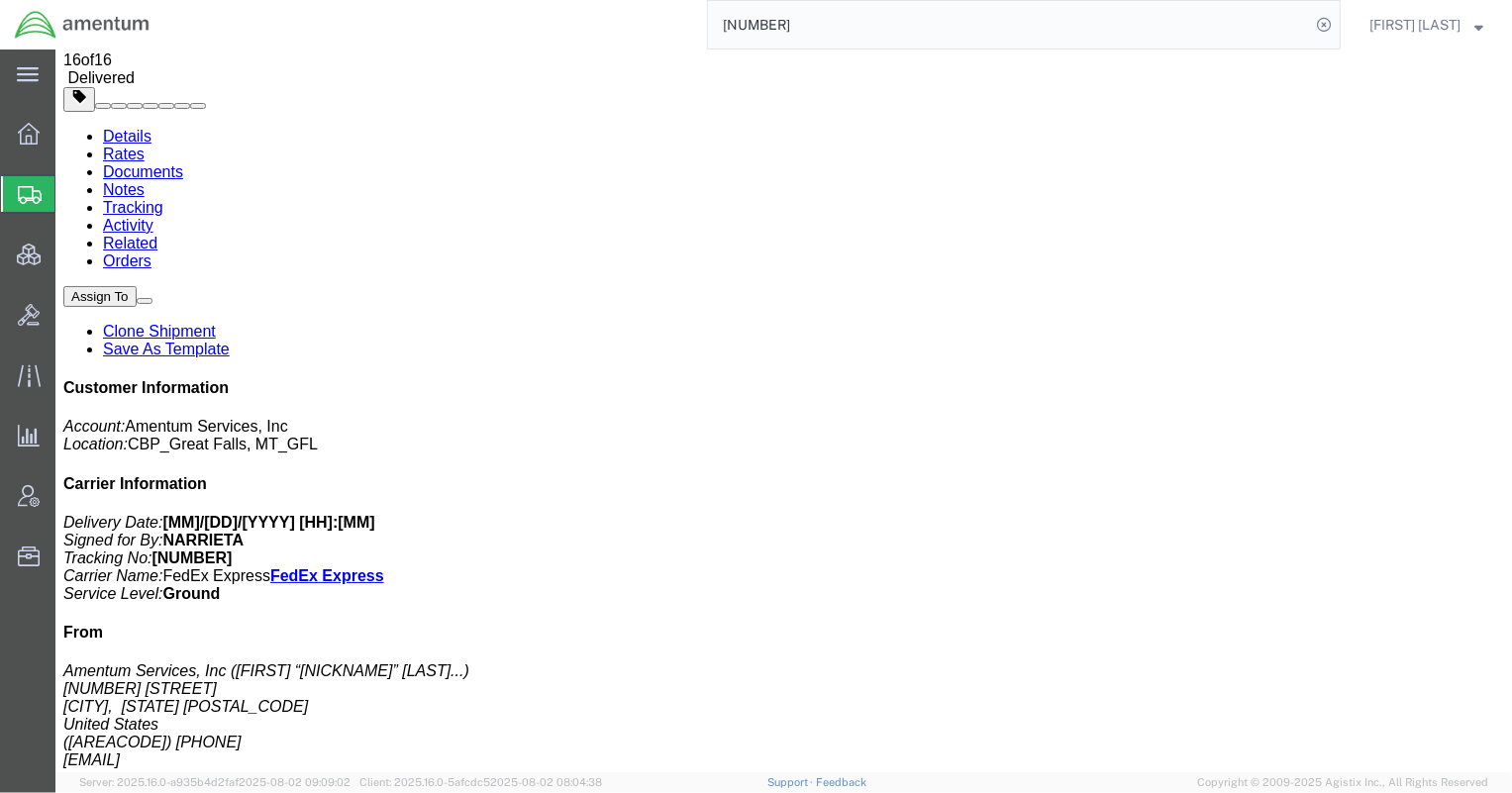 scroll, scrollTop: 123, scrollLeft: 0, axis: vertical 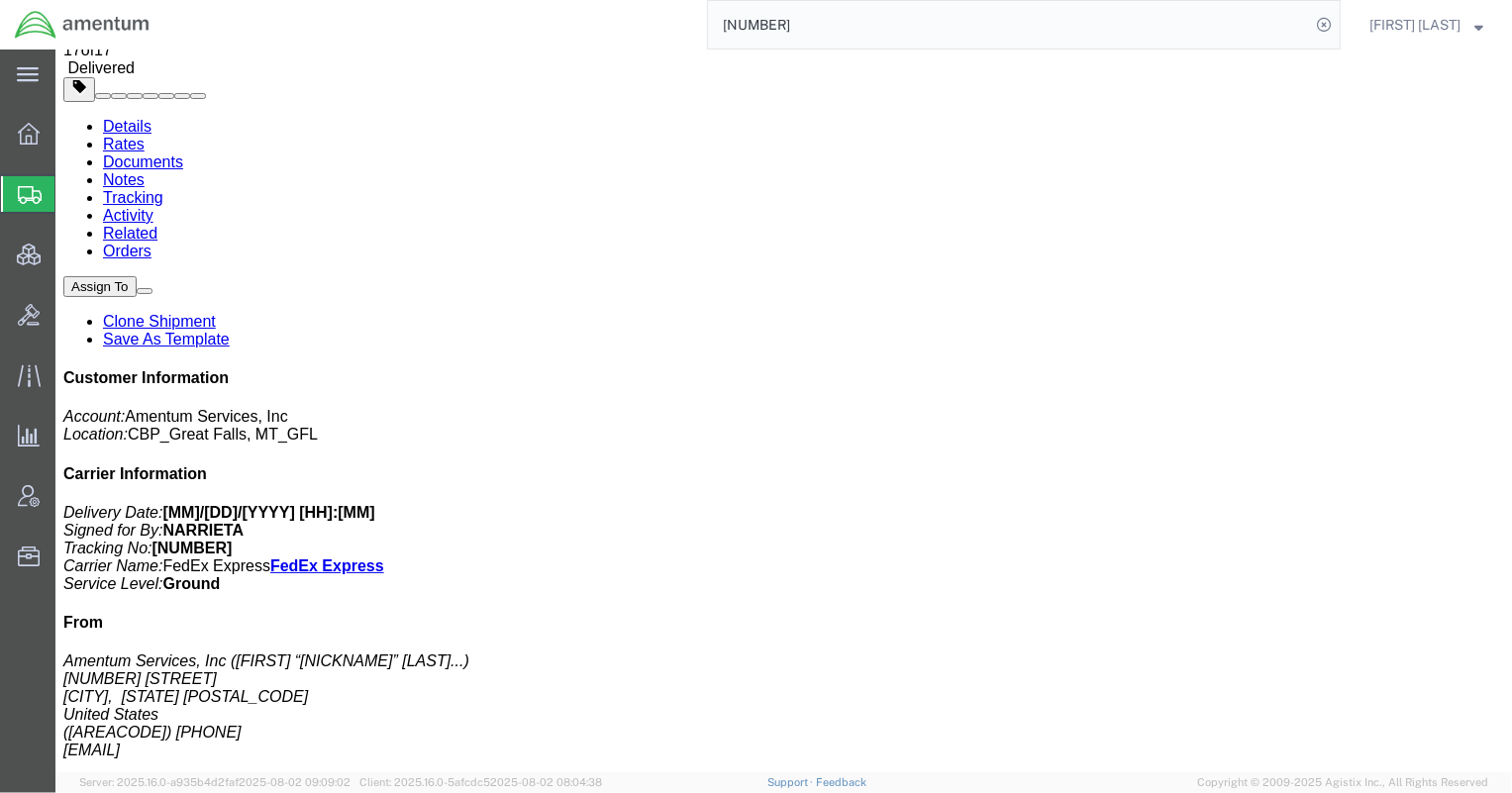 click on "Notes" at bounding box center [123, 178] 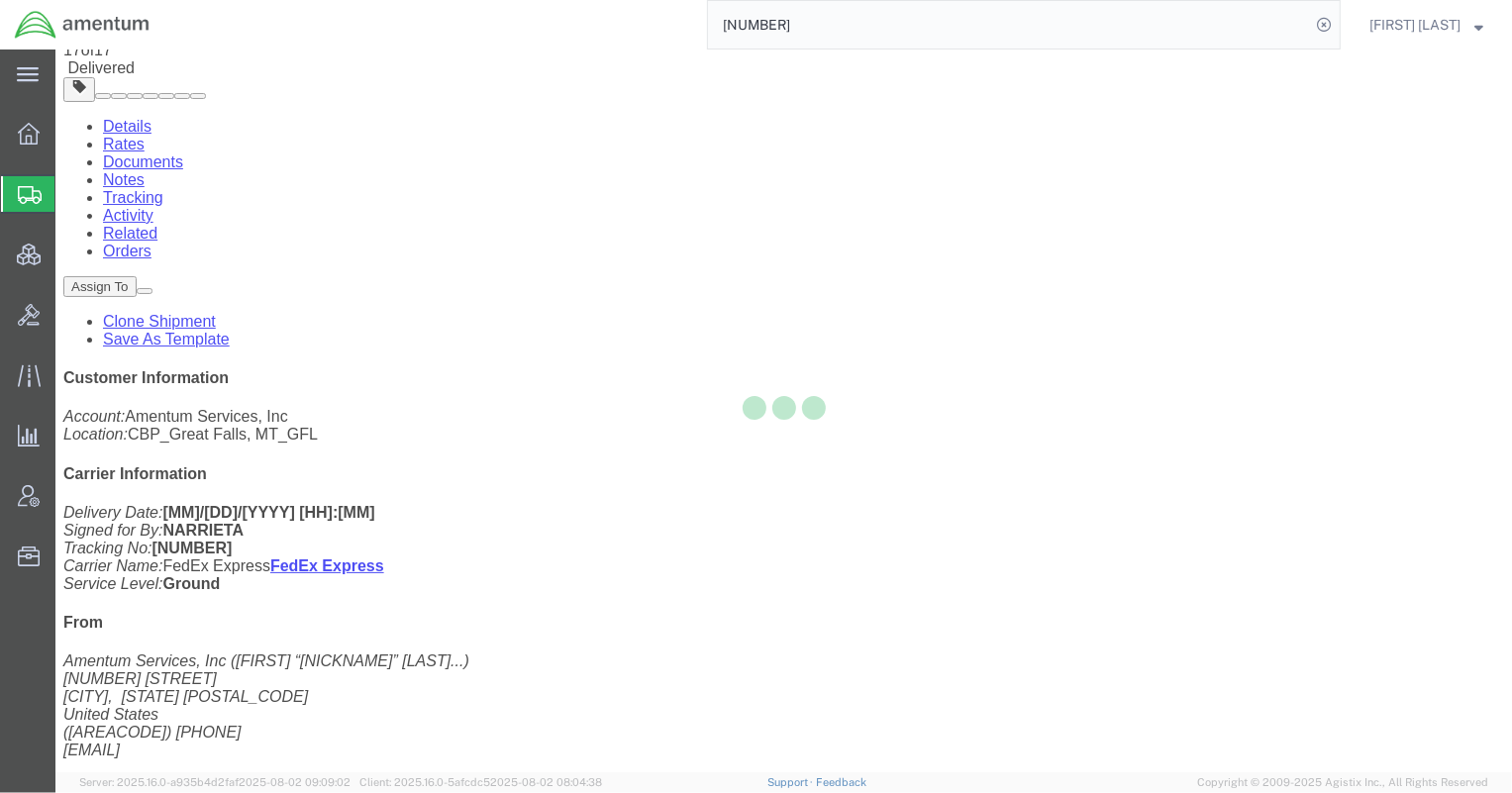 scroll, scrollTop: 0, scrollLeft: 0, axis: both 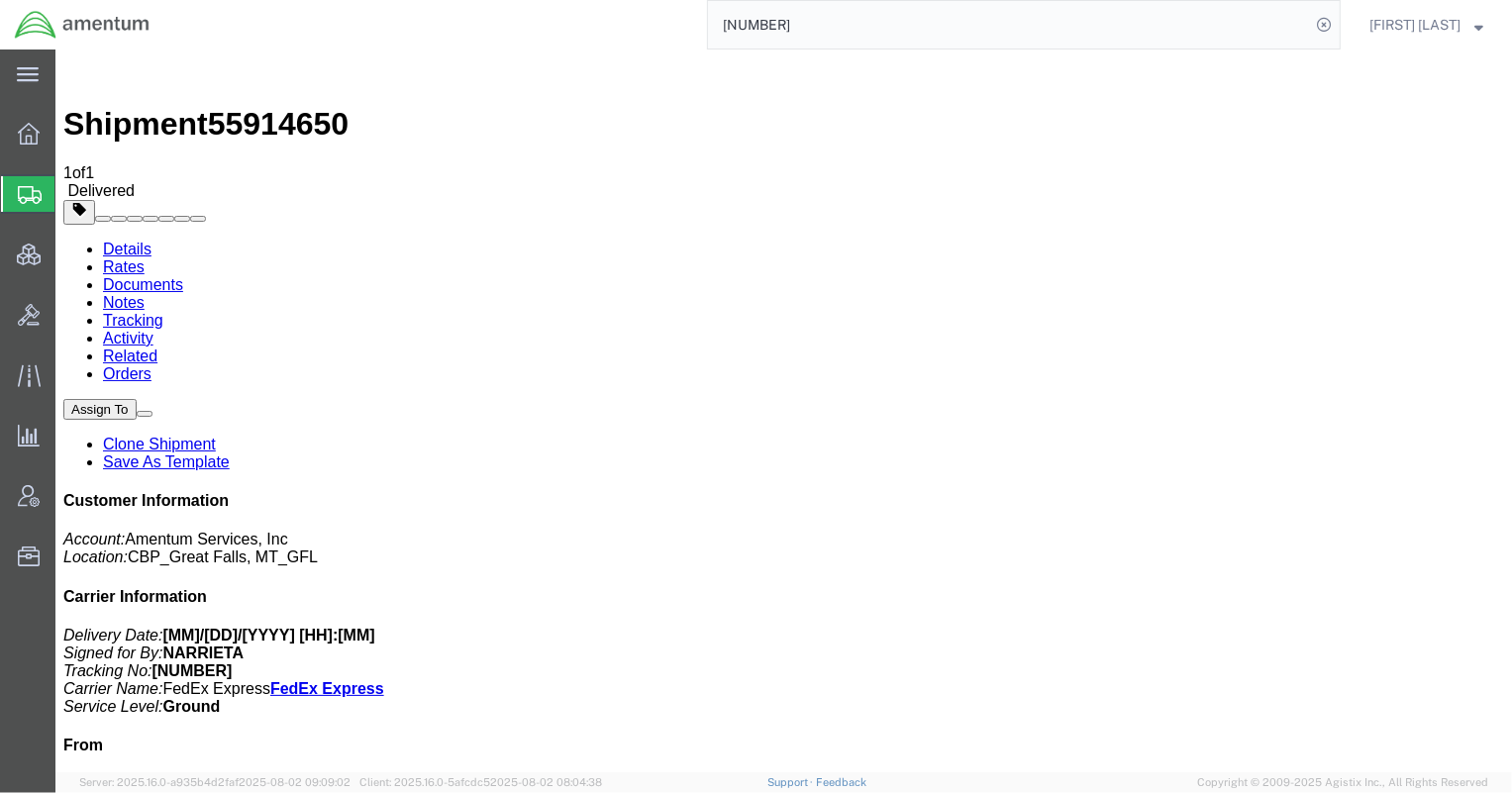 click on "Add Notes" at bounding box center (101, 1257) 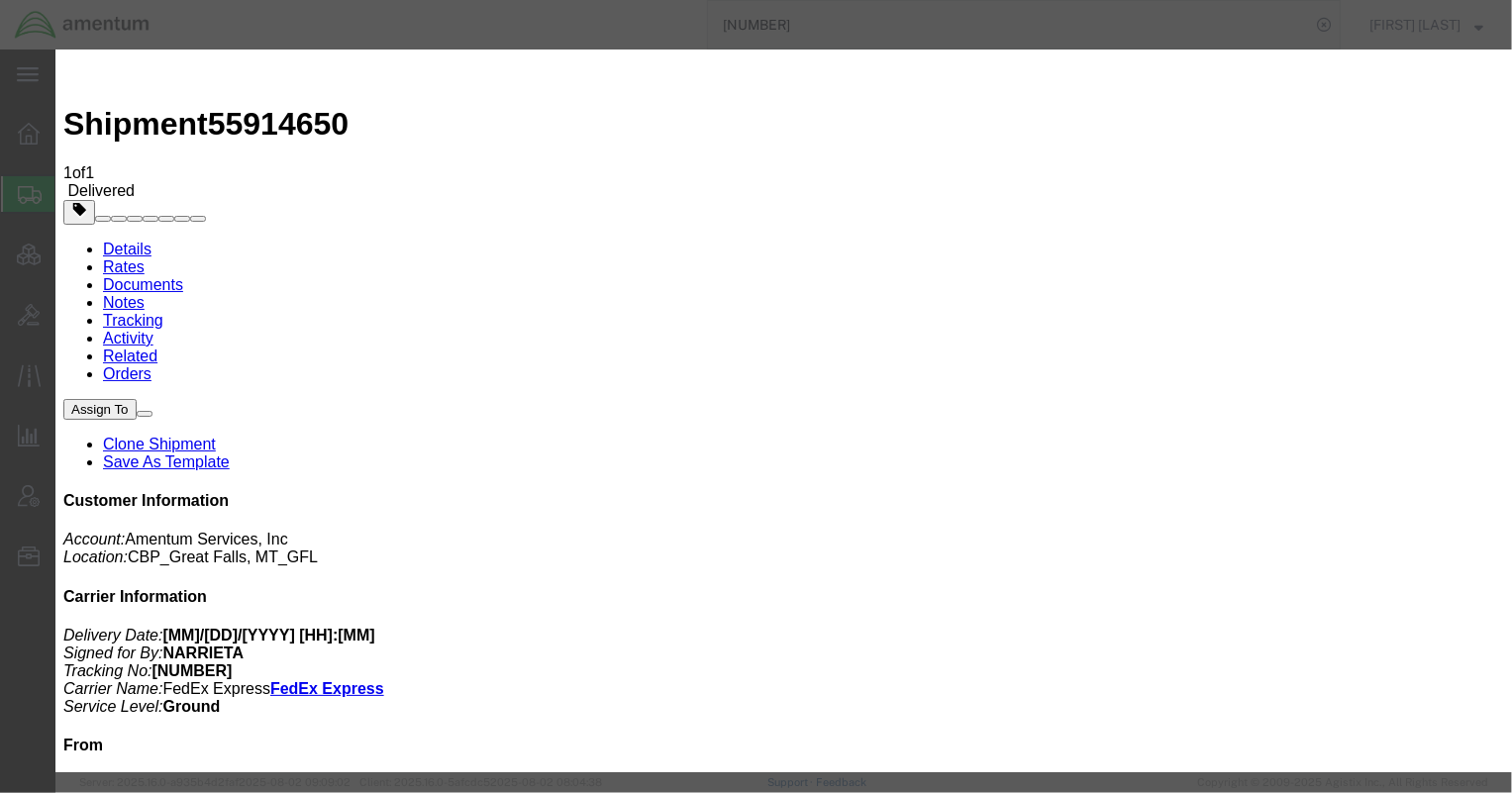 click on "Select Approval Bid Notes Carrier Change Notes Claim Notes Content Hazmat Notes Content Notes Declaration Statement Decline Shipment Notes Delivery Location Notes Delivery Notes Director Info Notes Error Code notes Fixed Lane Notes General Shipment Notes Hot Reason Invoice Notes On Behalf Of Notes Pick-up Location Notes Pickup Notes Preferred Carrier Notes Reason For Request Notes Service Status Notes Shipment Notification notes Special Handling Notes Transportation Notes" at bounding box center [153, 3342] 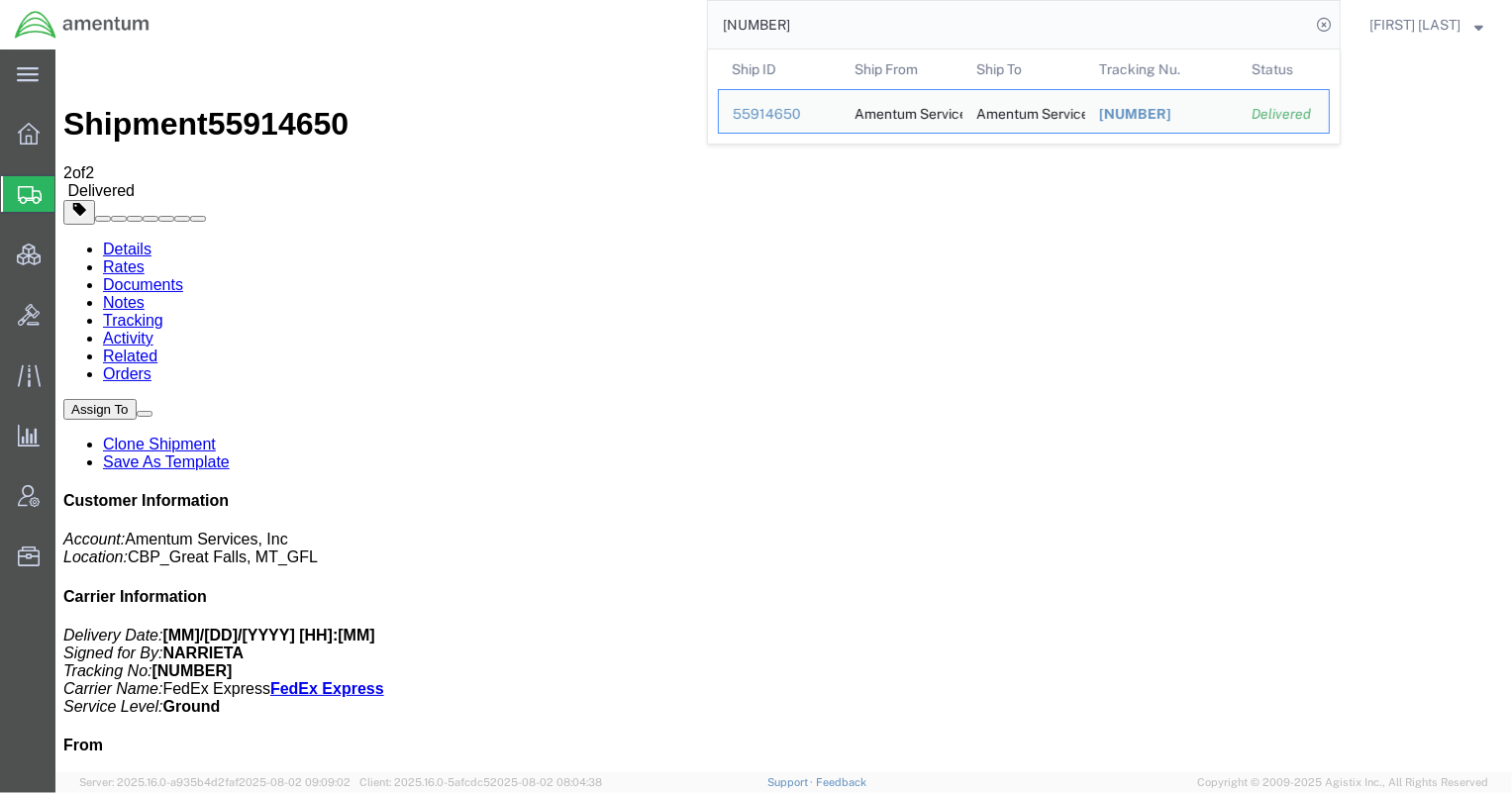 drag, startPoint x: 743, startPoint y: 29, endPoint x: 488, endPoint y: 41, distance: 255.28 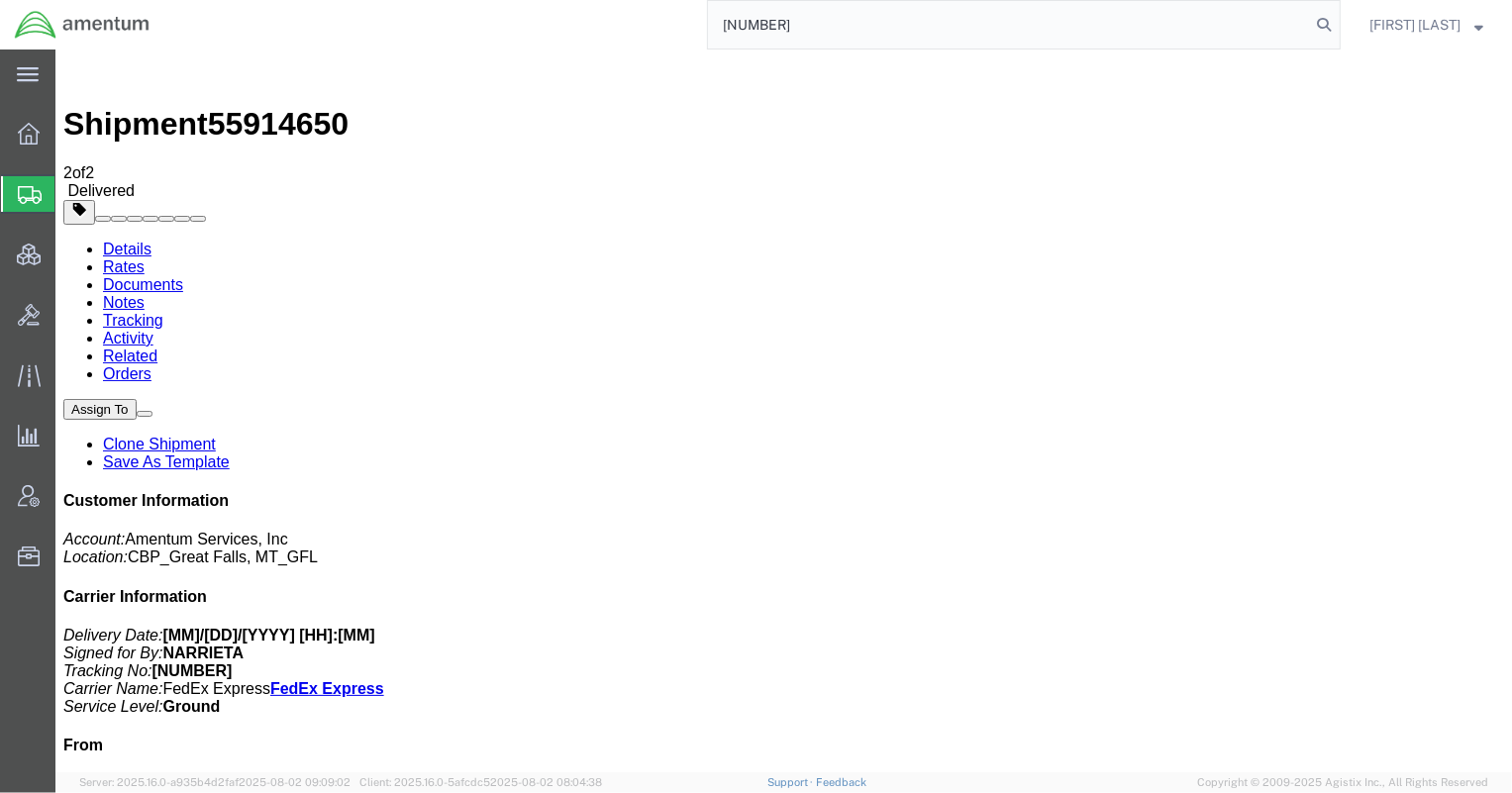 type on "[NUMBER]" 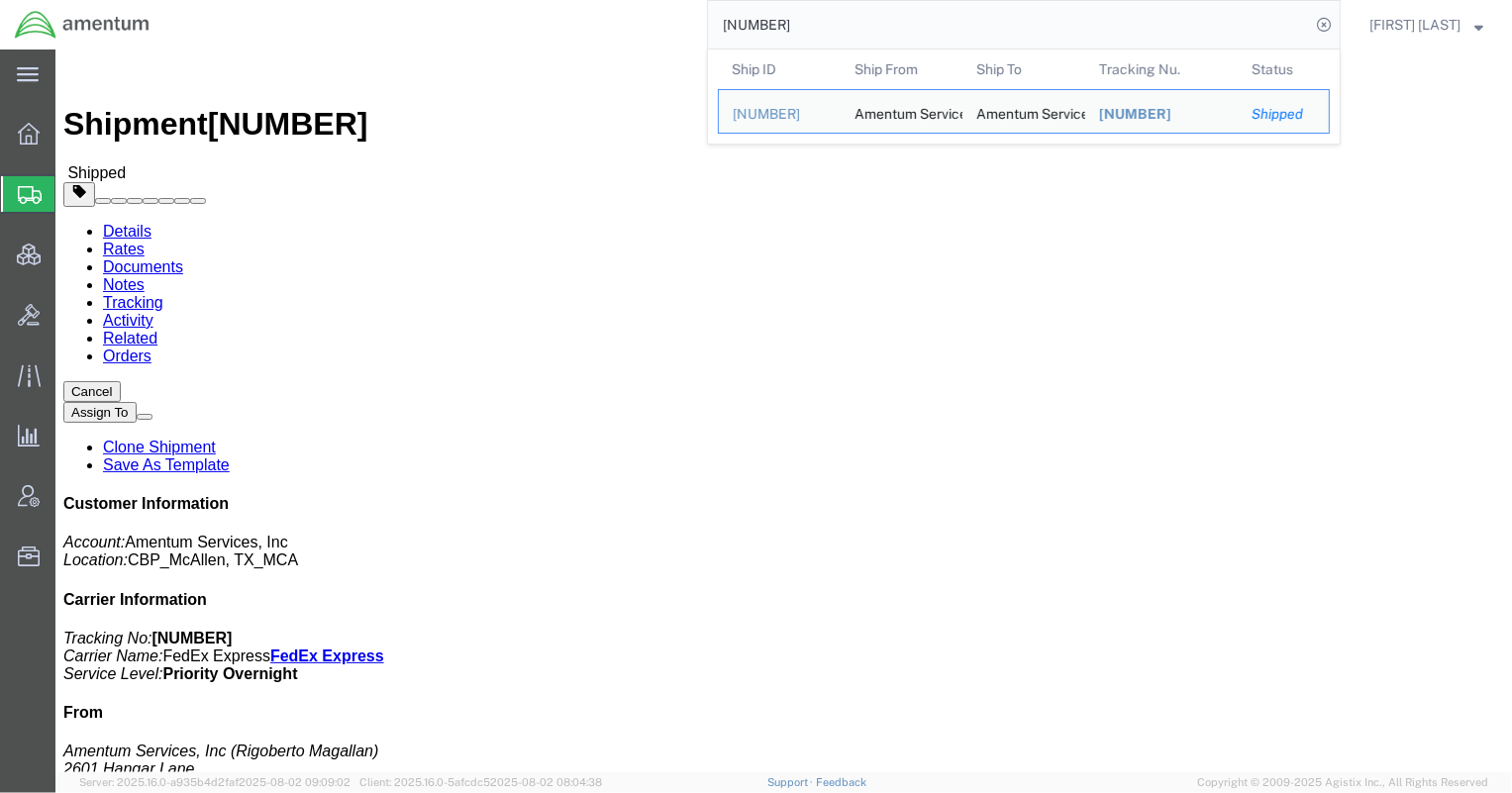 drag, startPoint x: 818, startPoint y: 33, endPoint x: 535, endPoint y: 13, distance: 283.70583 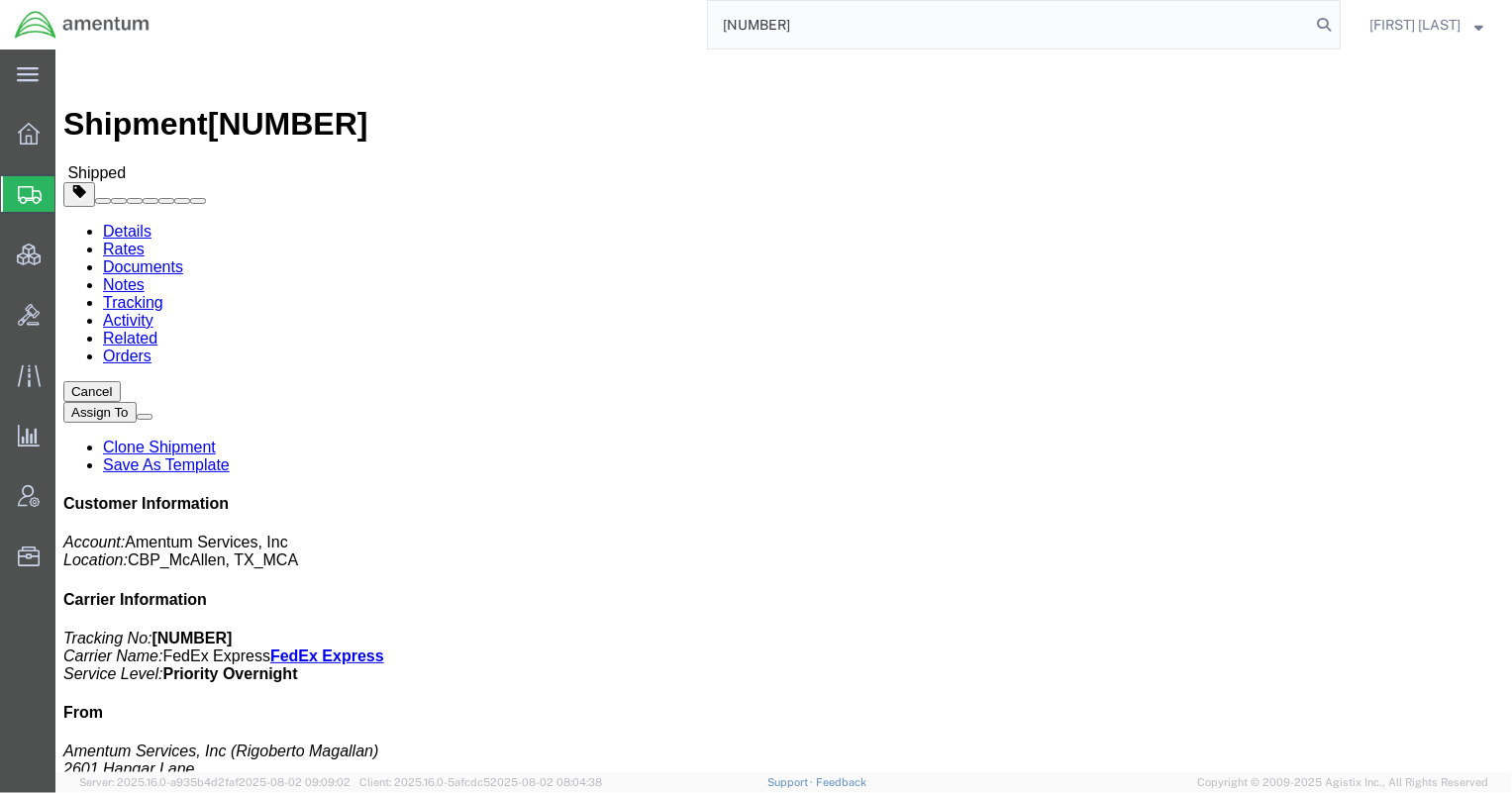 type on "[NUMBER]" 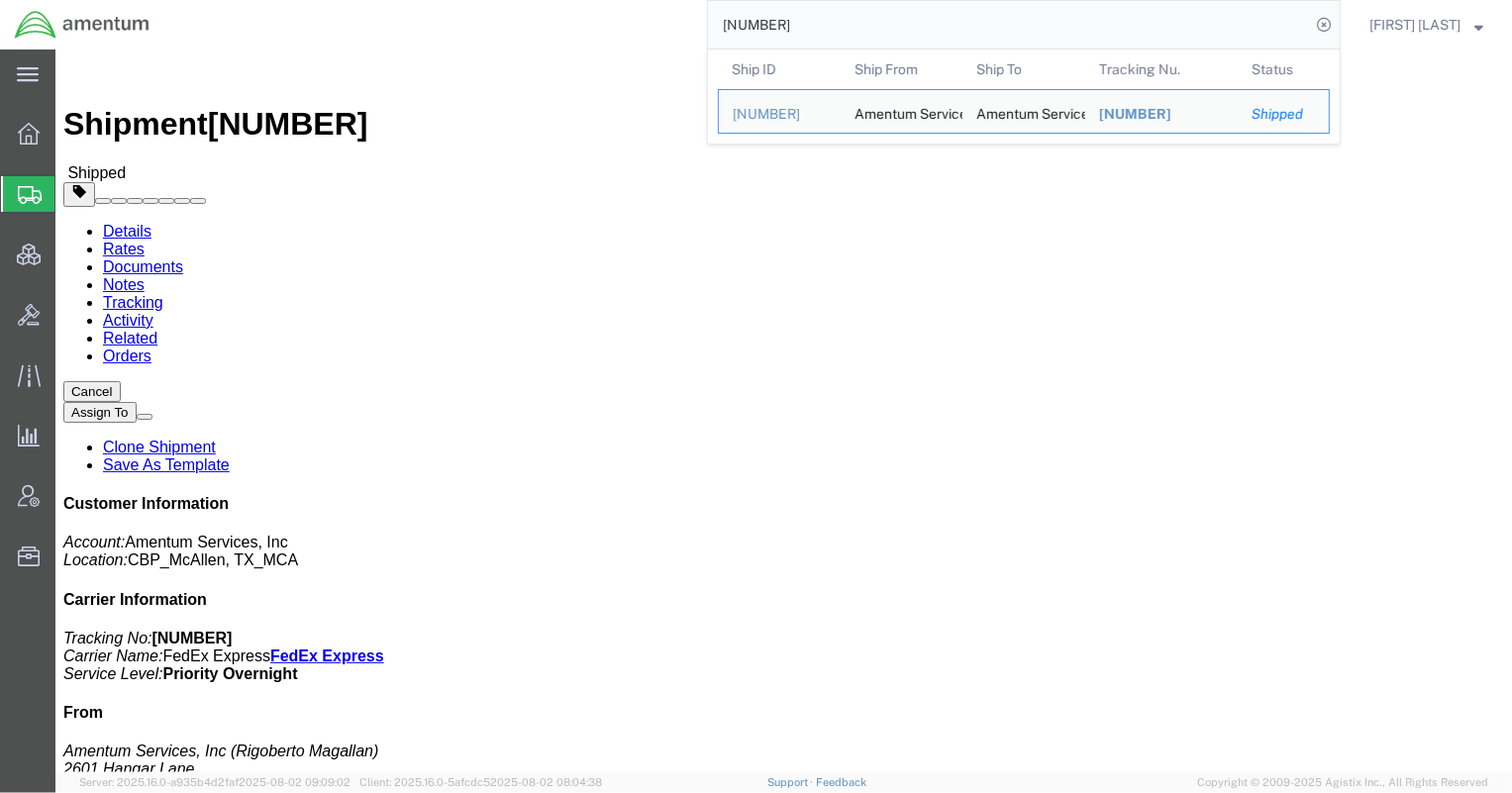 click on "[NUMBER]" 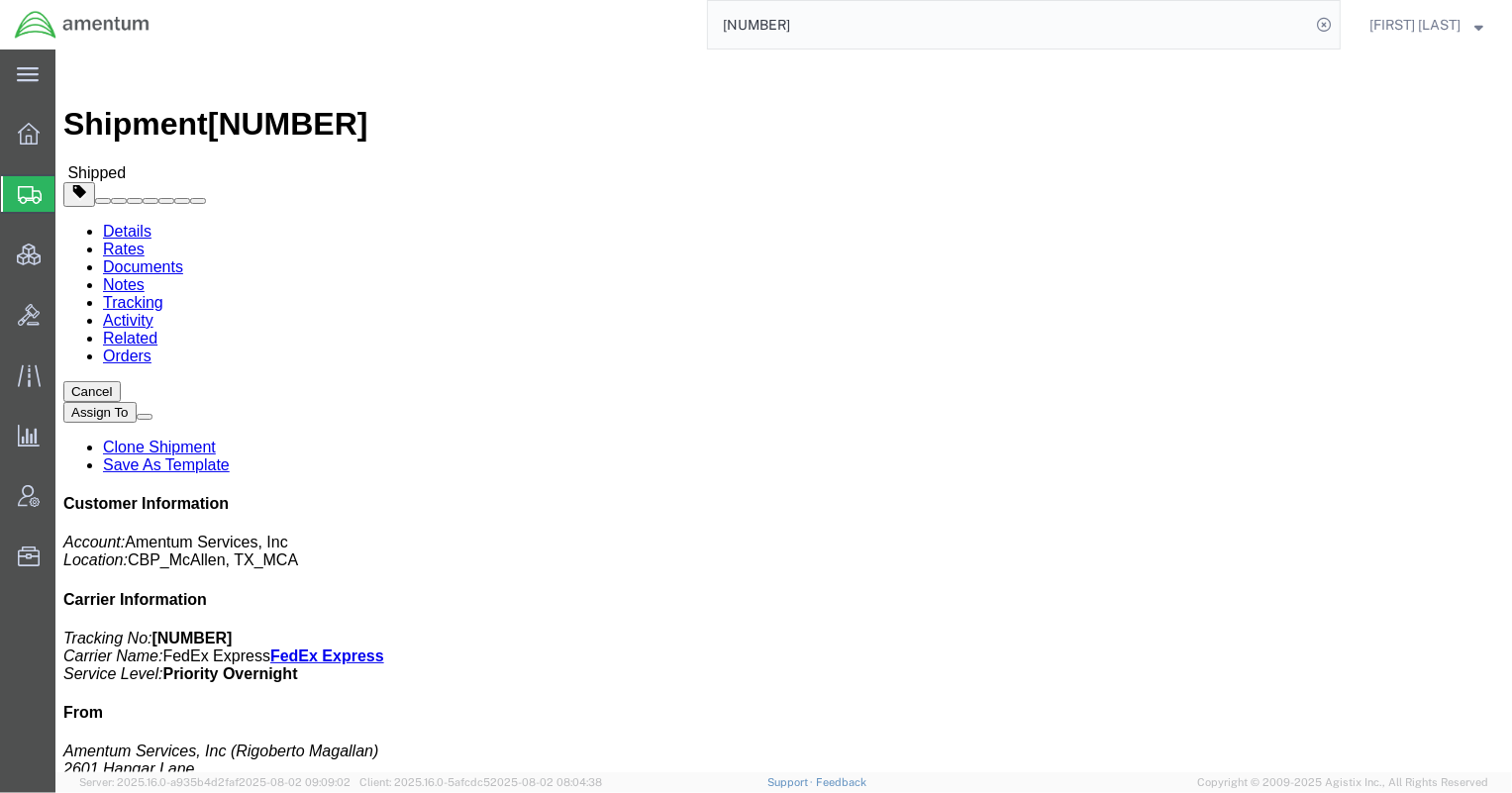 click on "Documents" 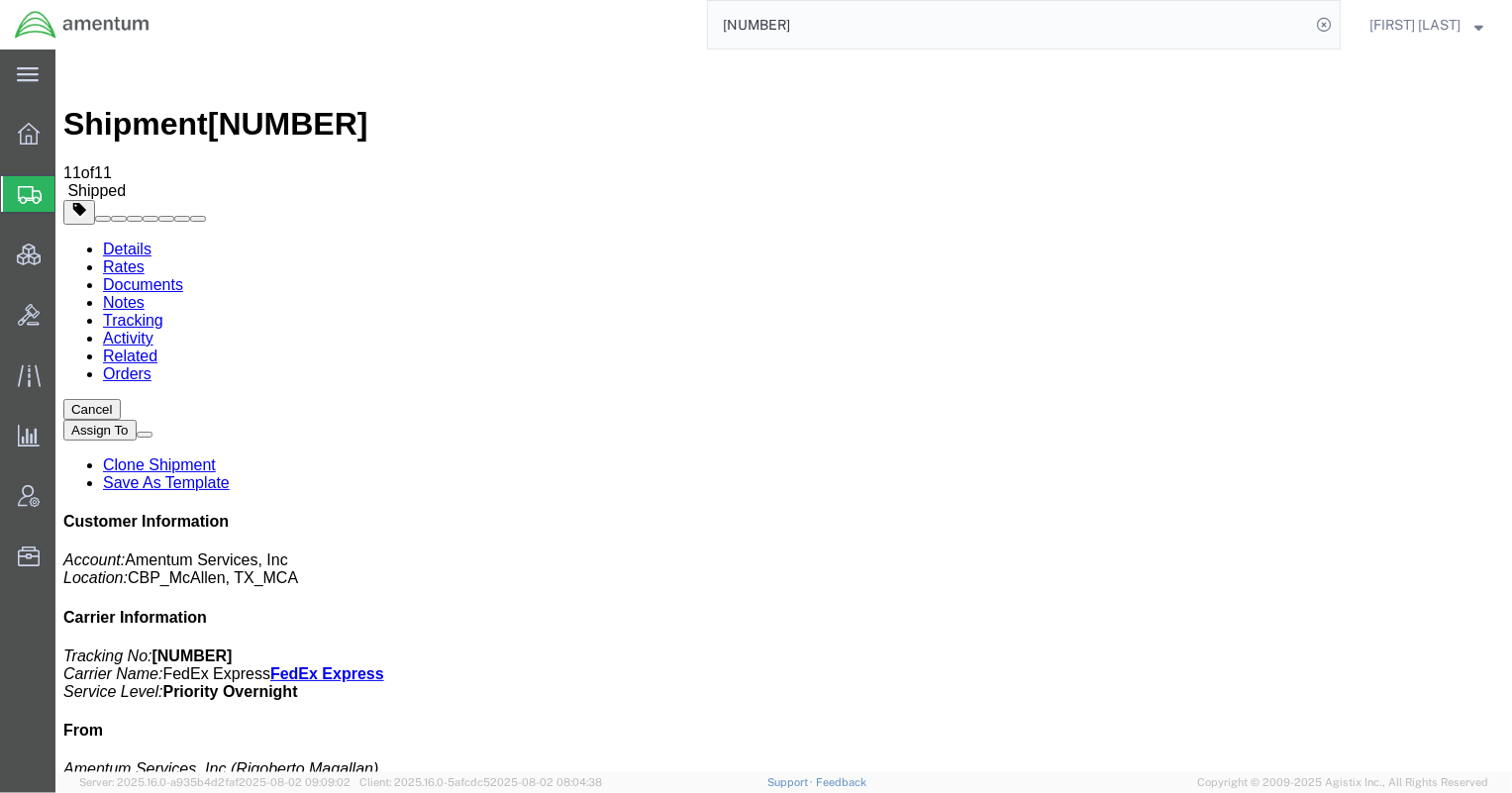 click on "Notes" at bounding box center [123, 301] 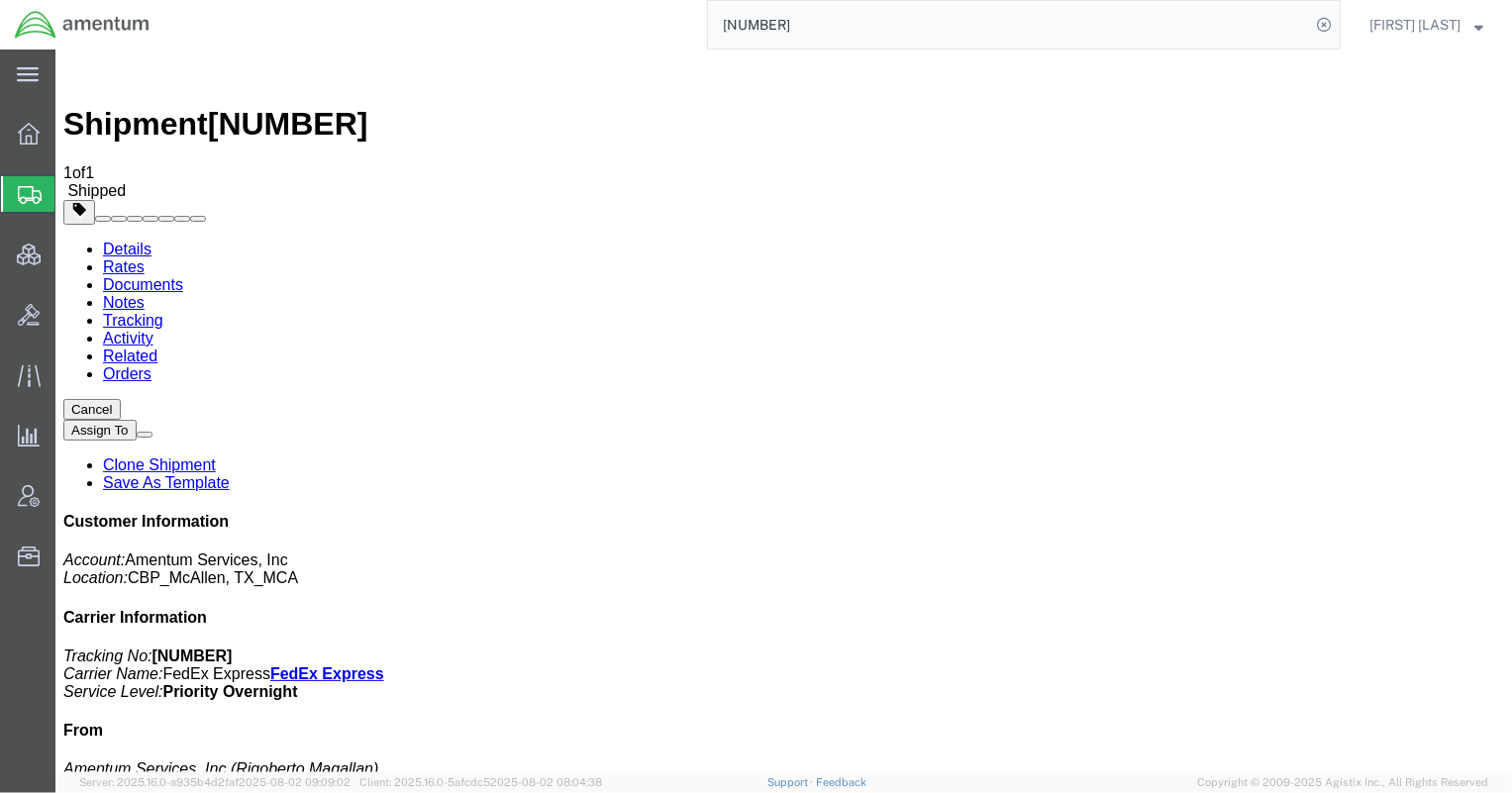 click on "Add Notes" at bounding box center [101, 1257] 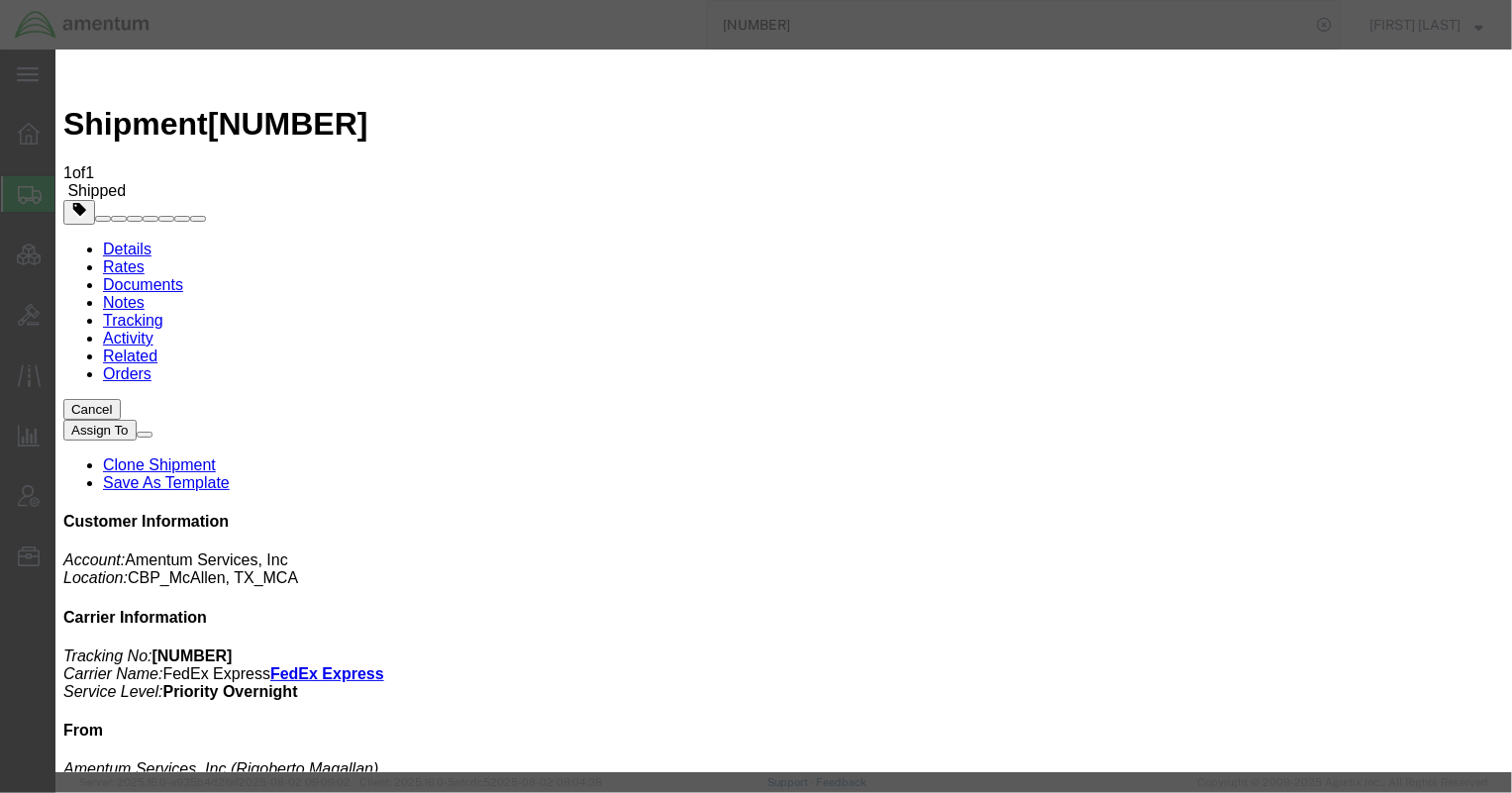 click on "Select Approval Bid Notes Carrier Change Notes Claim Notes Content Hazmat Notes Content Notes Declaration Statement Decline Shipment Notes Delivery Location Notes Delivery Notes Director Info Notes Error Code notes Fixed Lane Notes General Shipment Notes Hot Reason Invoice Notes On Behalf Of Notes Pick-up Location Notes Pickup Notes Preferred Carrier Notes Reason For Request Notes Service Status Notes Shipment Notification notes Special Handling Notes Transportation Notes" at bounding box center [153, 3342] 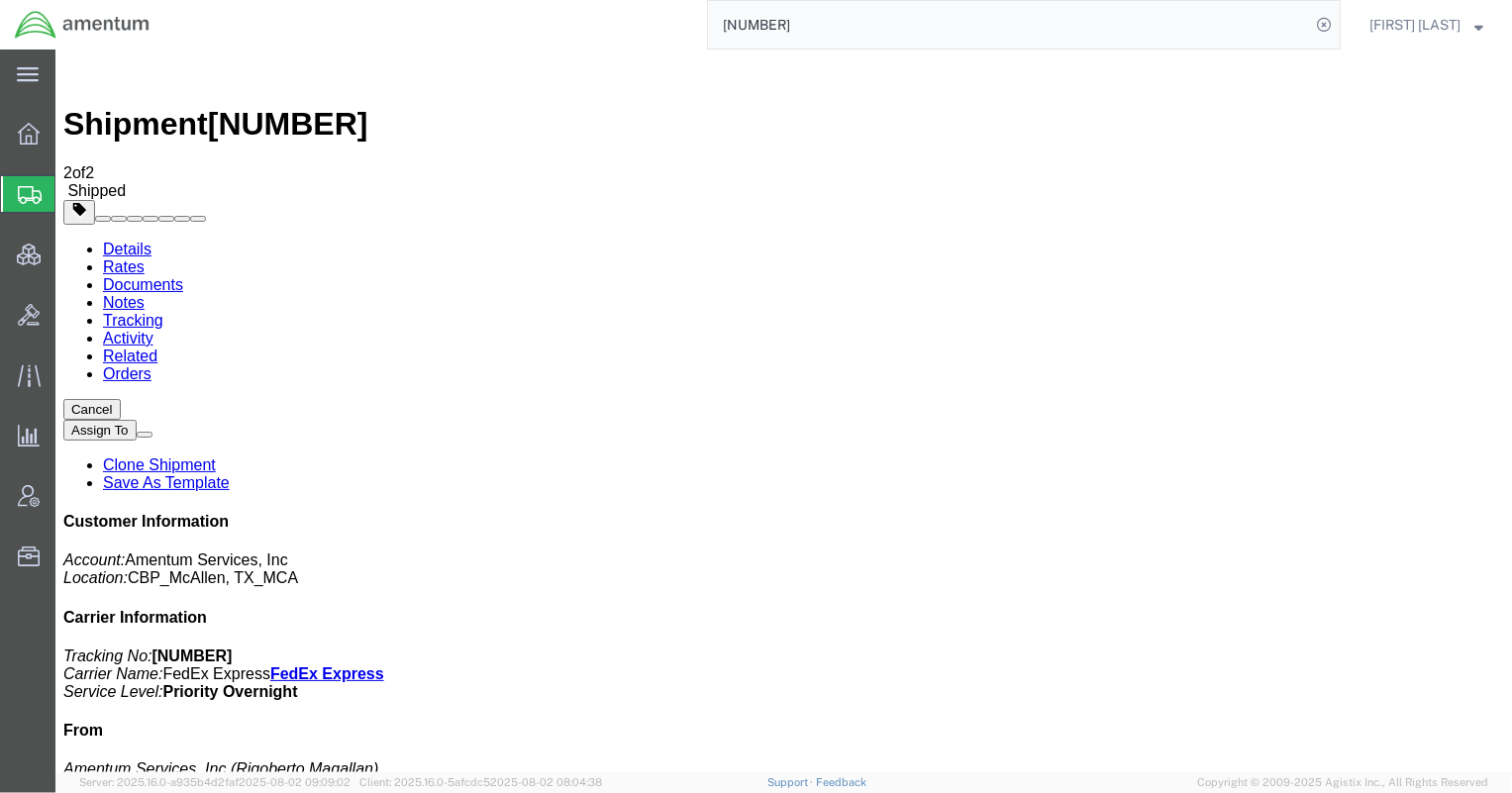 click on "Documents" at bounding box center (142, 283) 